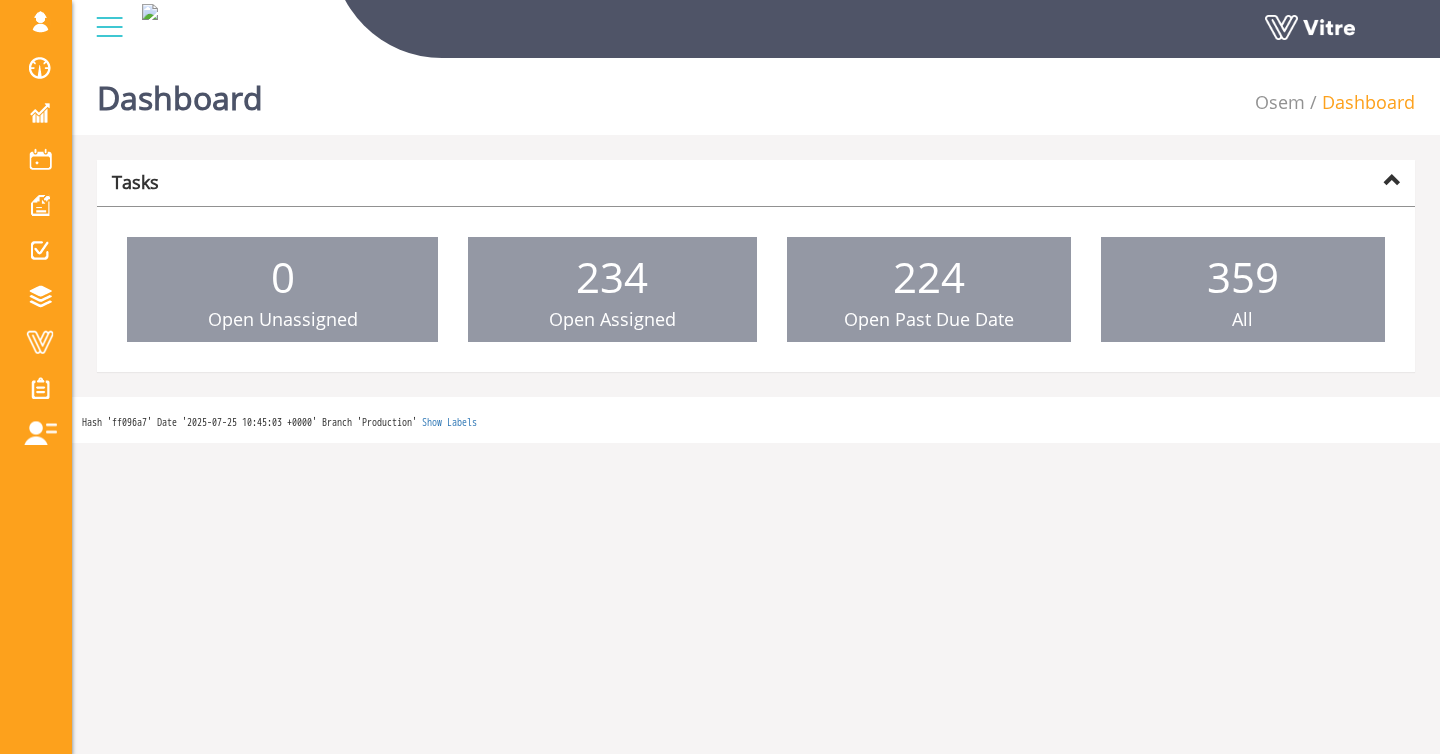 scroll, scrollTop: 0, scrollLeft: 0, axis: both 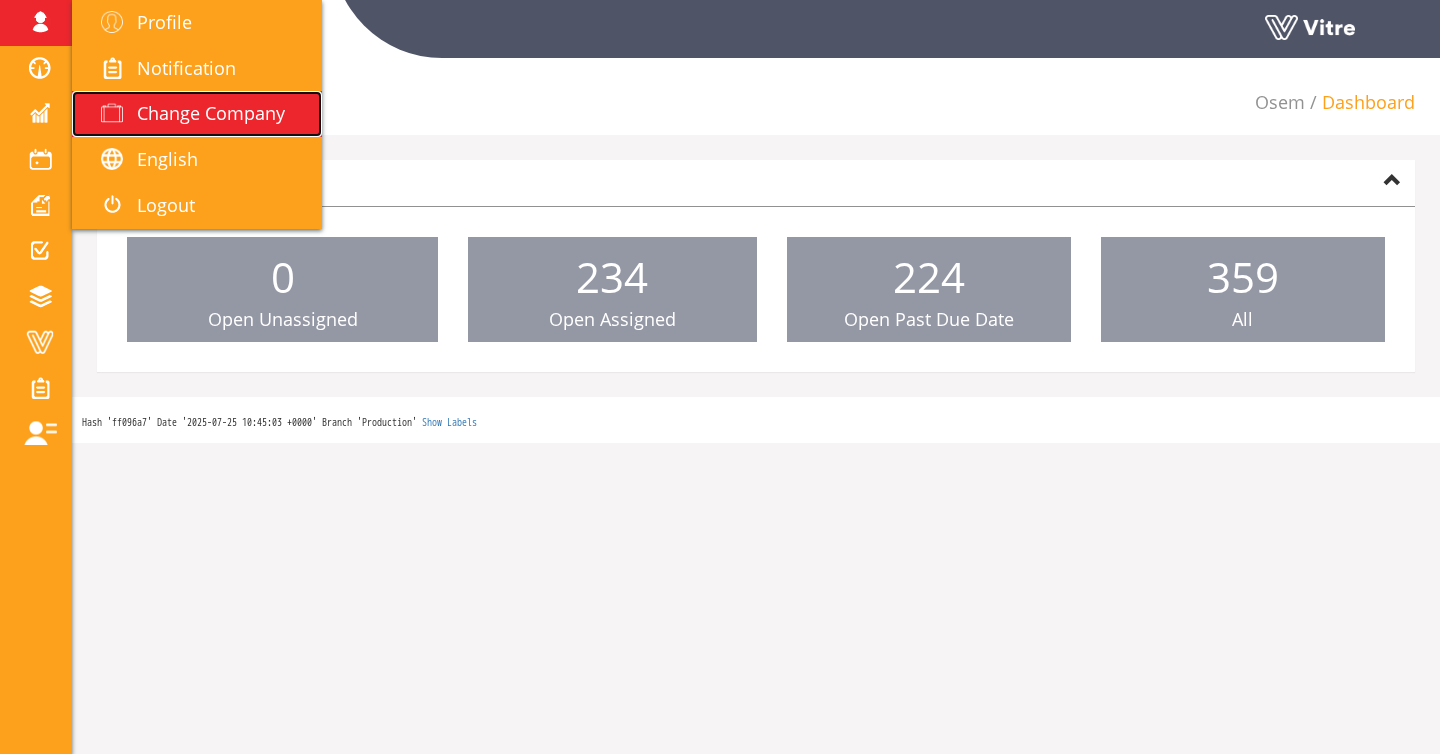 click on "Change Company" at bounding box center [197, 114] 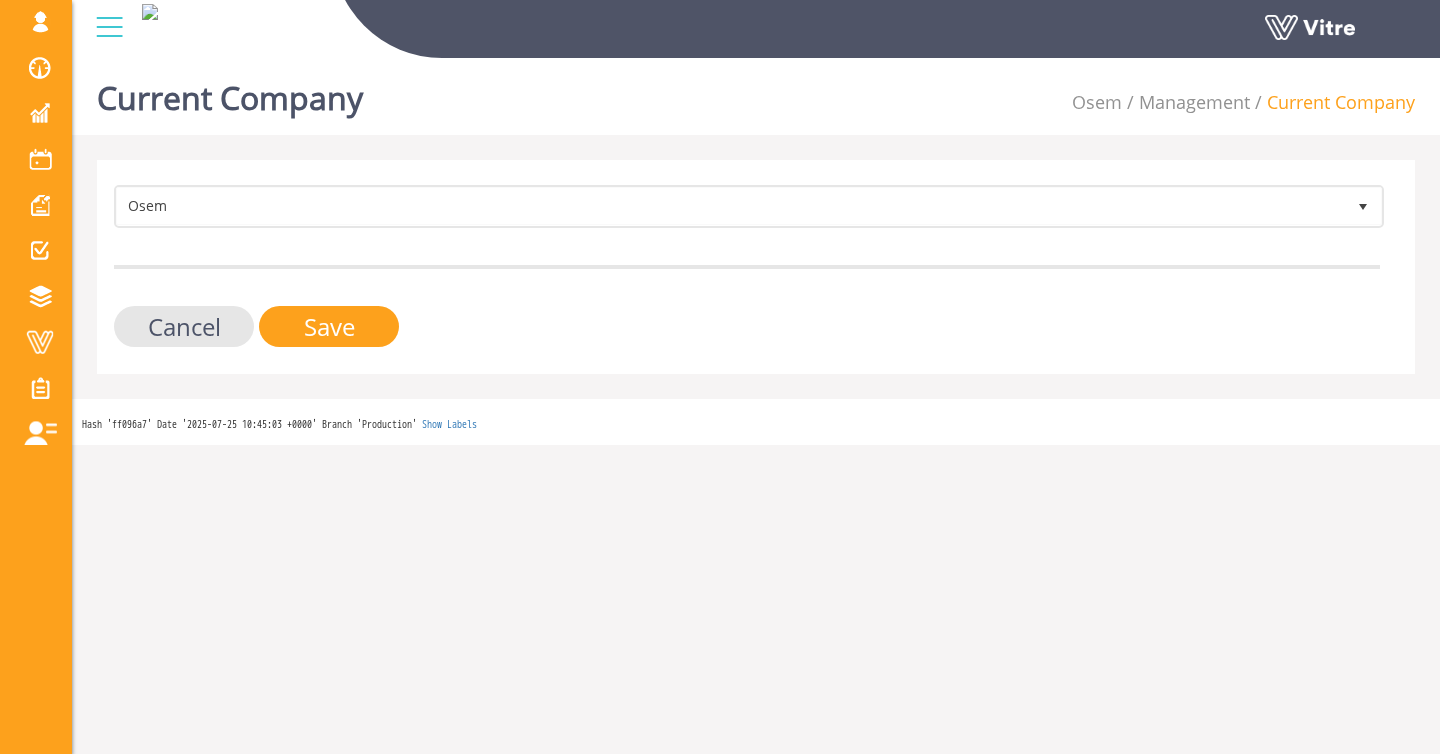 scroll, scrollTop: 0, scrollLeft: 0, axis: both 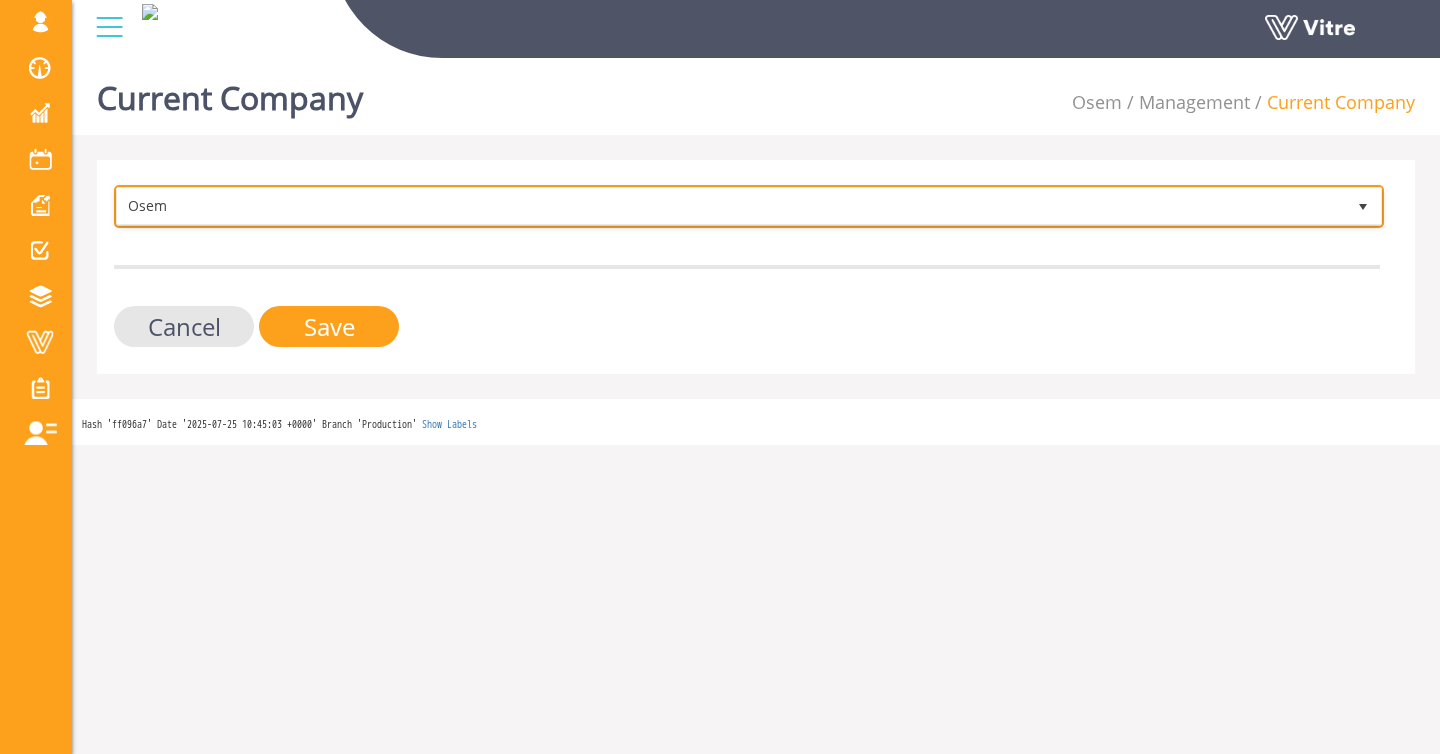 click on "Osem" at bounding box center (731, 206) 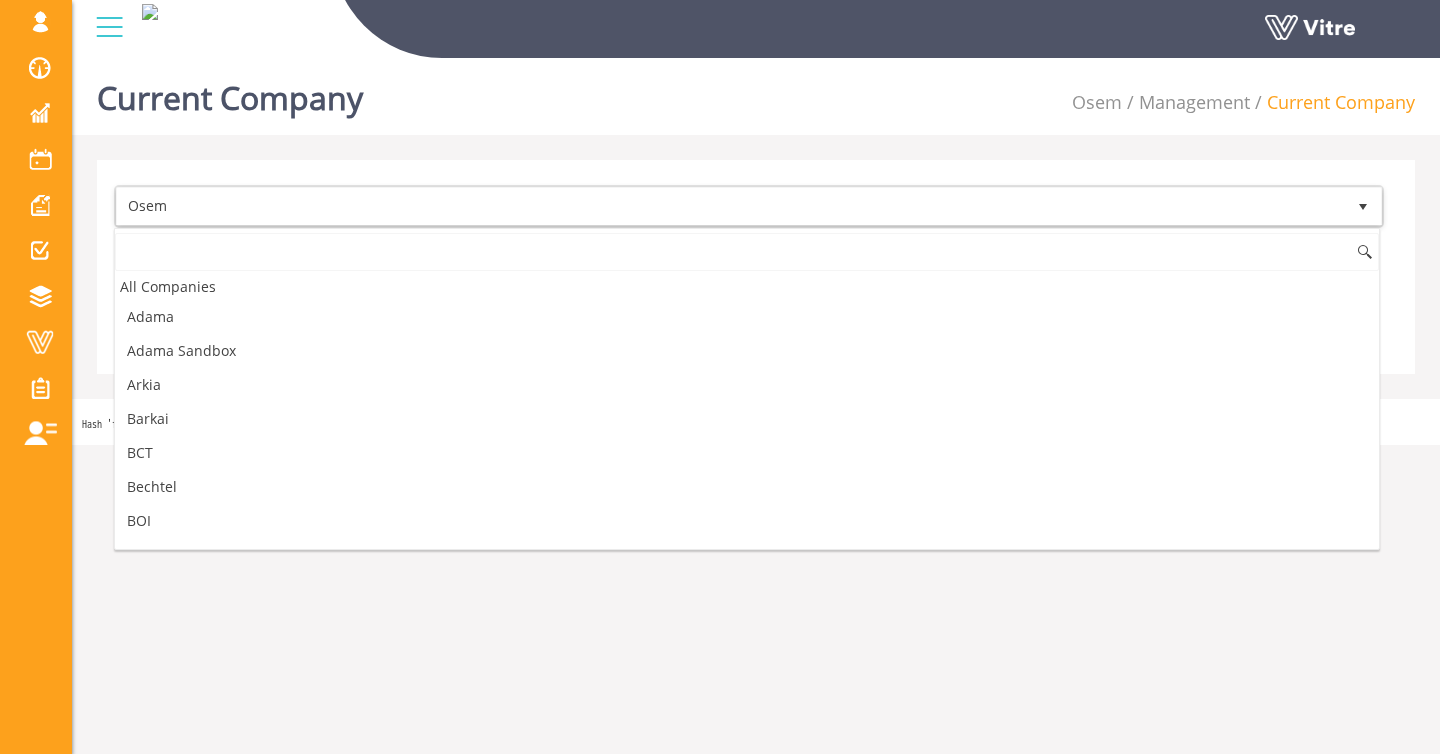 scroll, scrollTop: 1591, scrollLeft: 0, axis: vertical 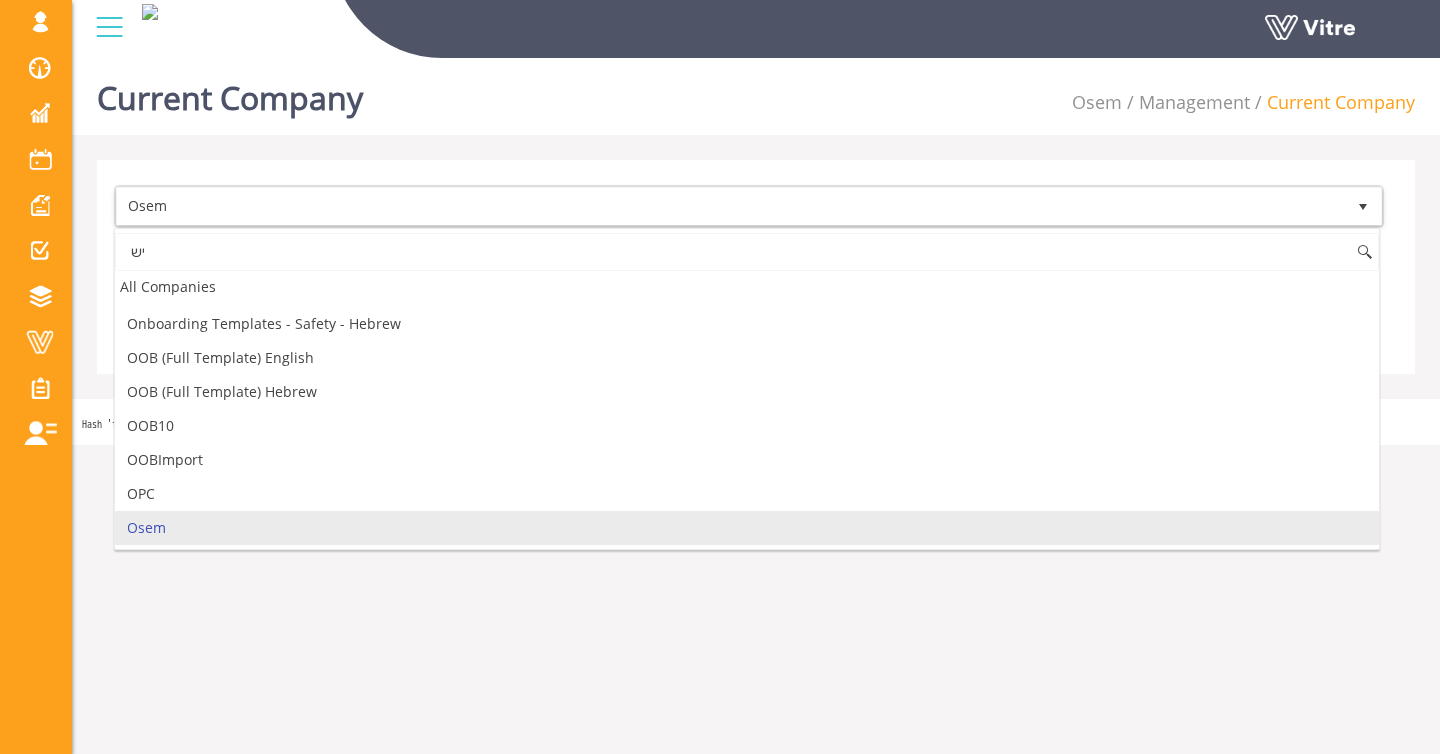 type on "י" 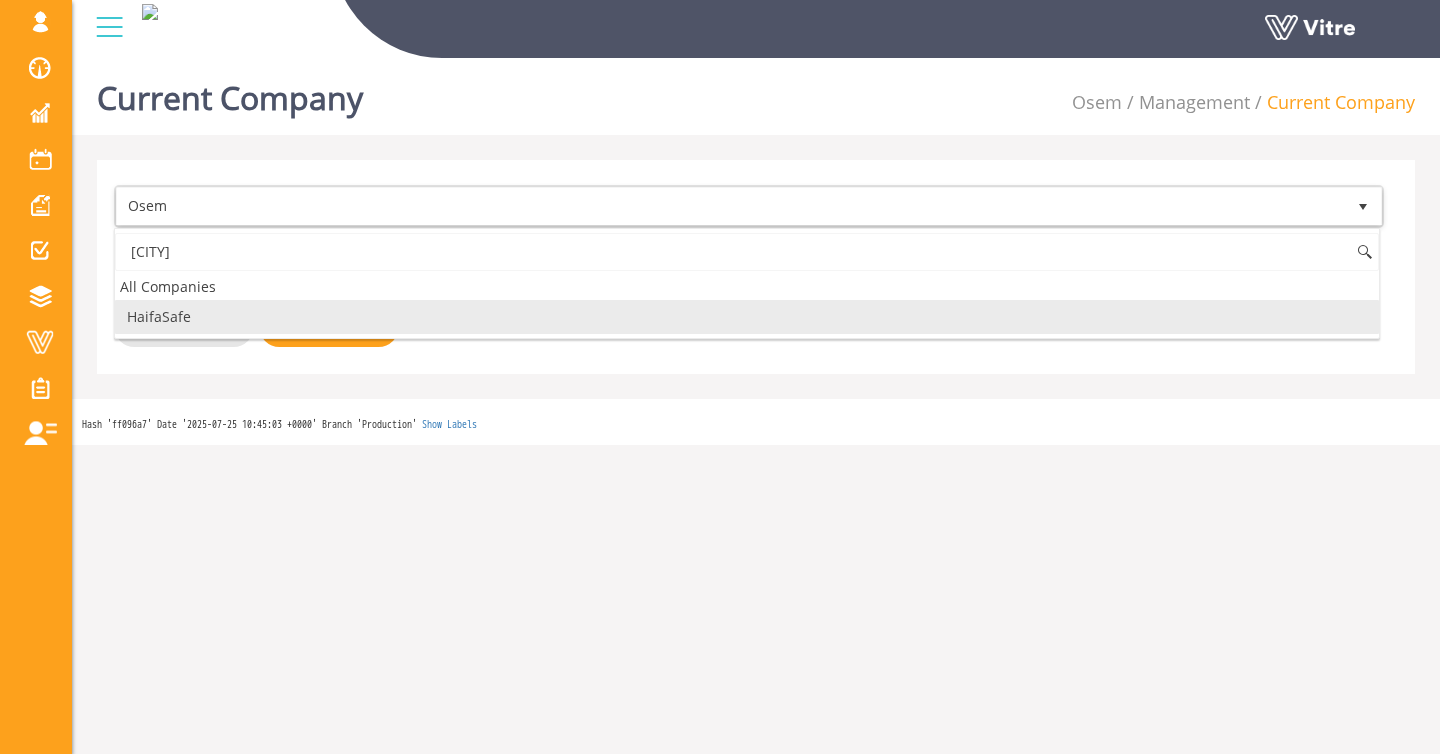 scroll, scrollTop: 0, scrollLeft: 0, axis: both 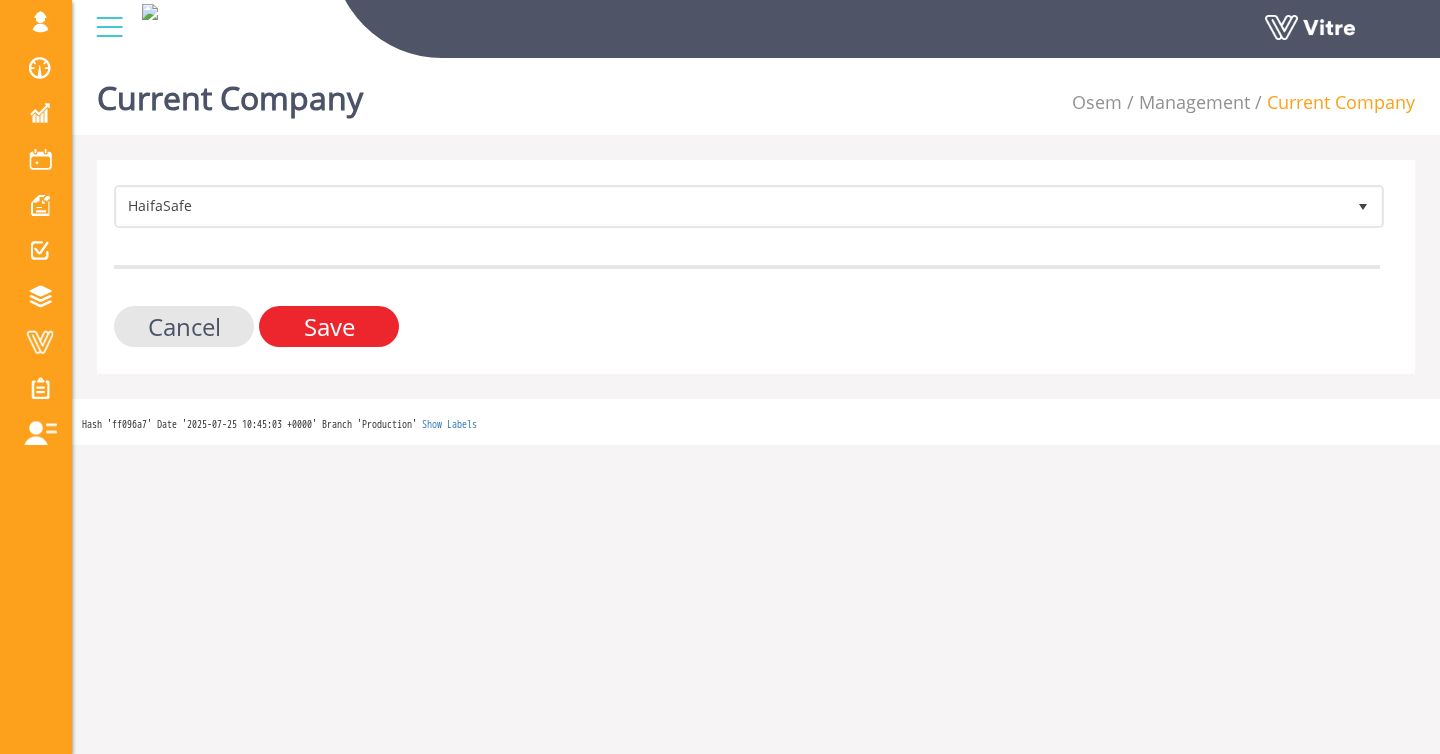 click on "Save" at bounding box center (329, 326) 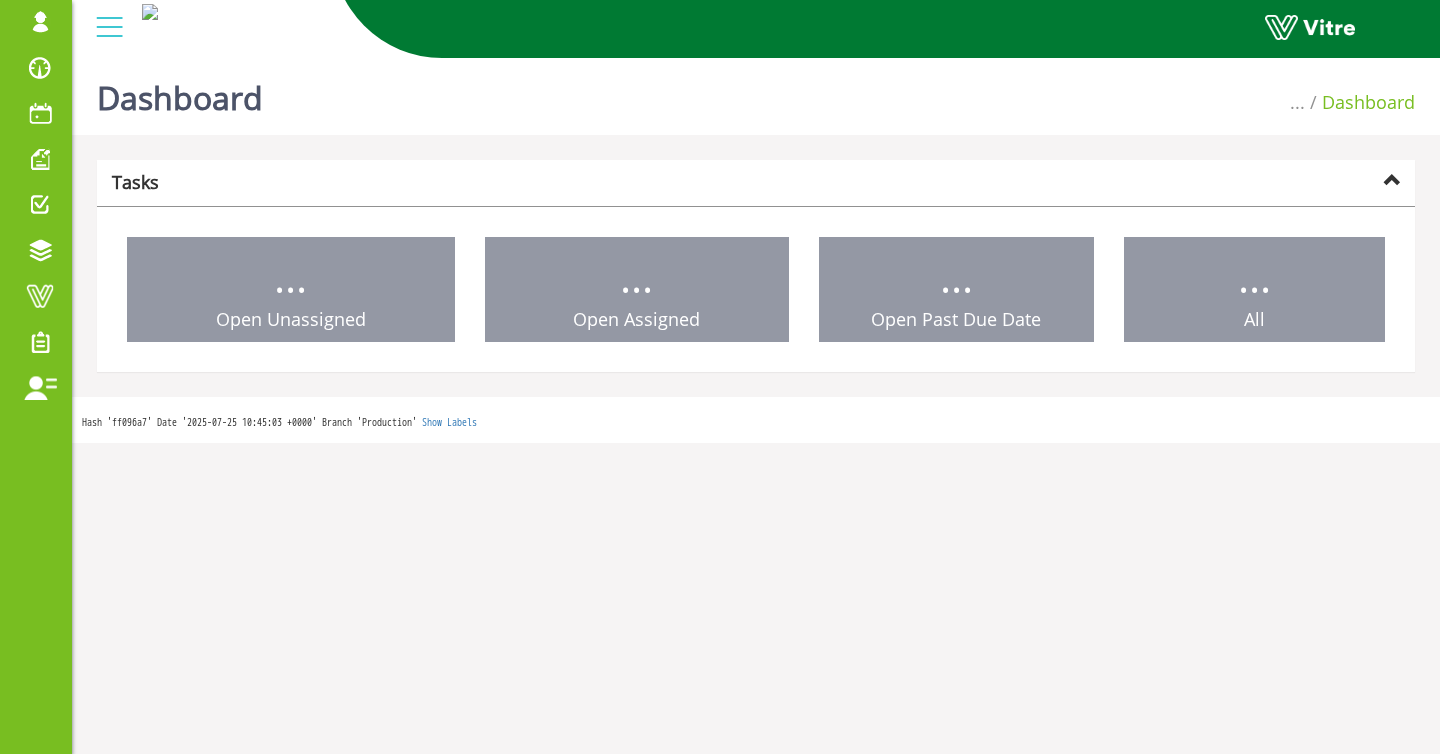 scroll, scrollTop: 0, scrollLeft: 0, axis: both 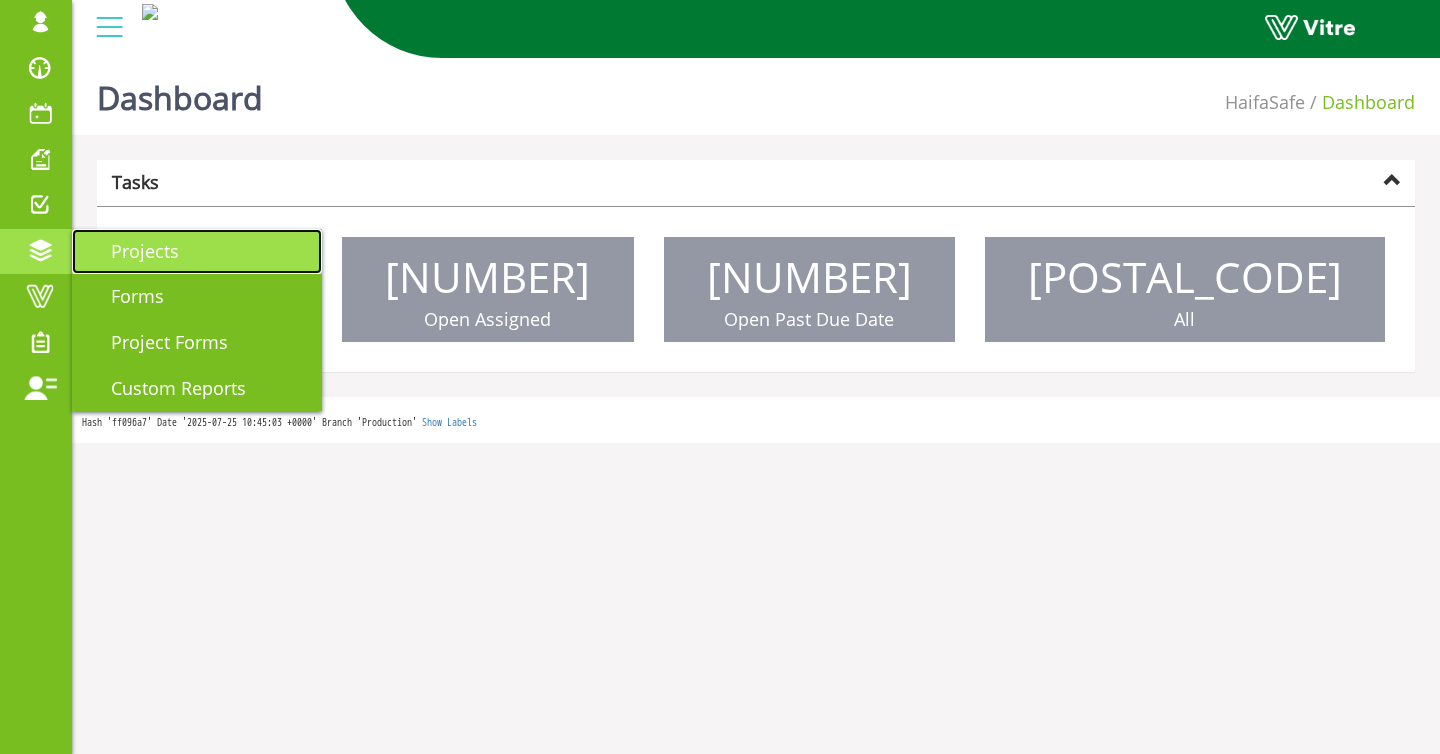 click on "Projects" at bounding box center [133, 251] 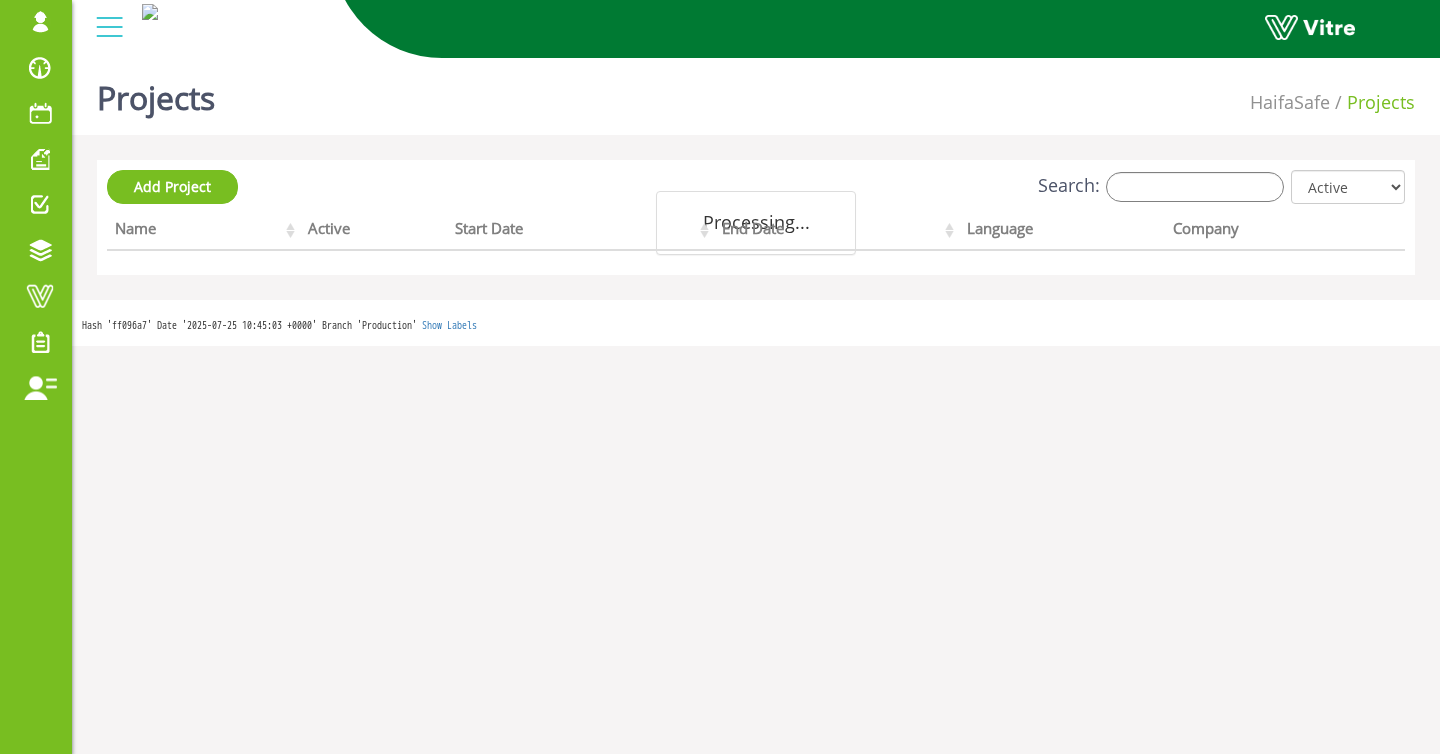 scroll, scrollTop: 0, scrollLeft: 0, axis: both 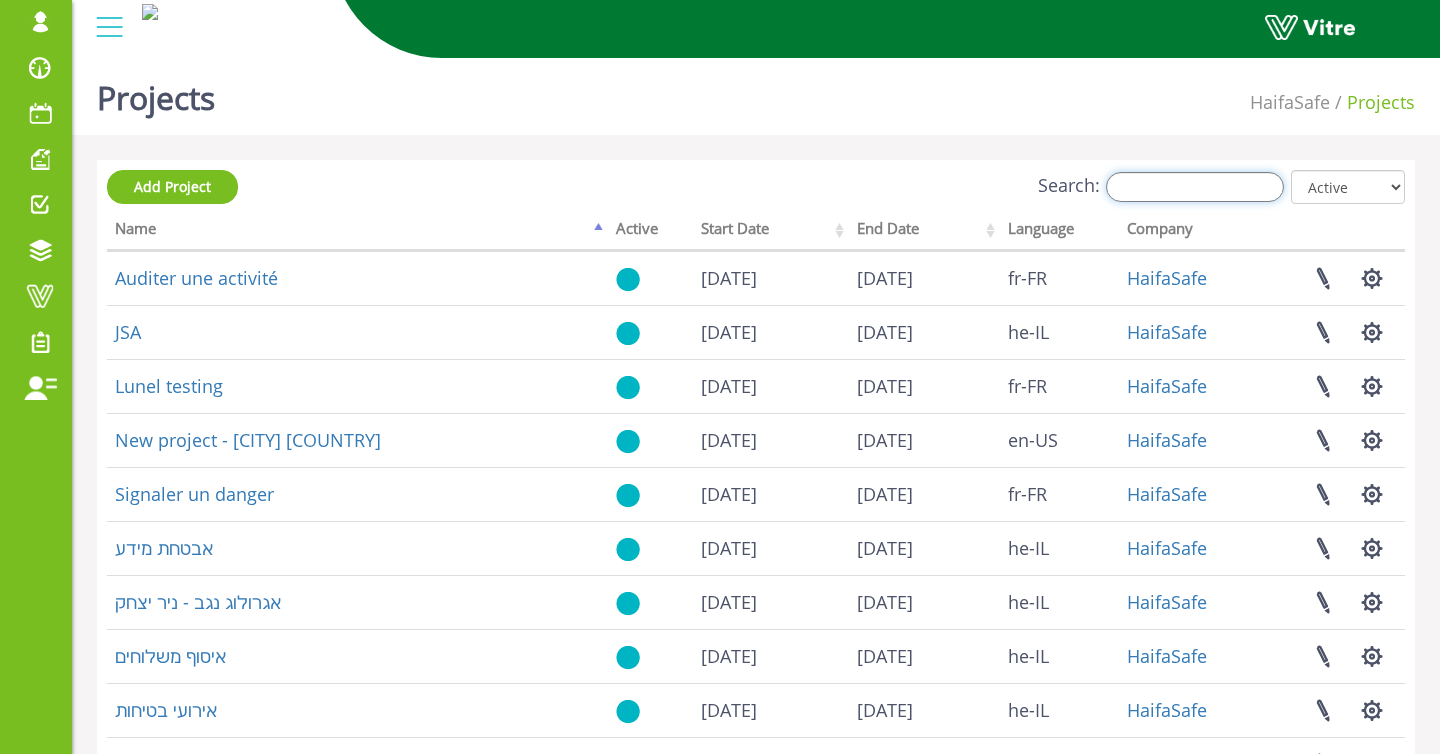 click on "Search:" at bounding box center (1195, 187) 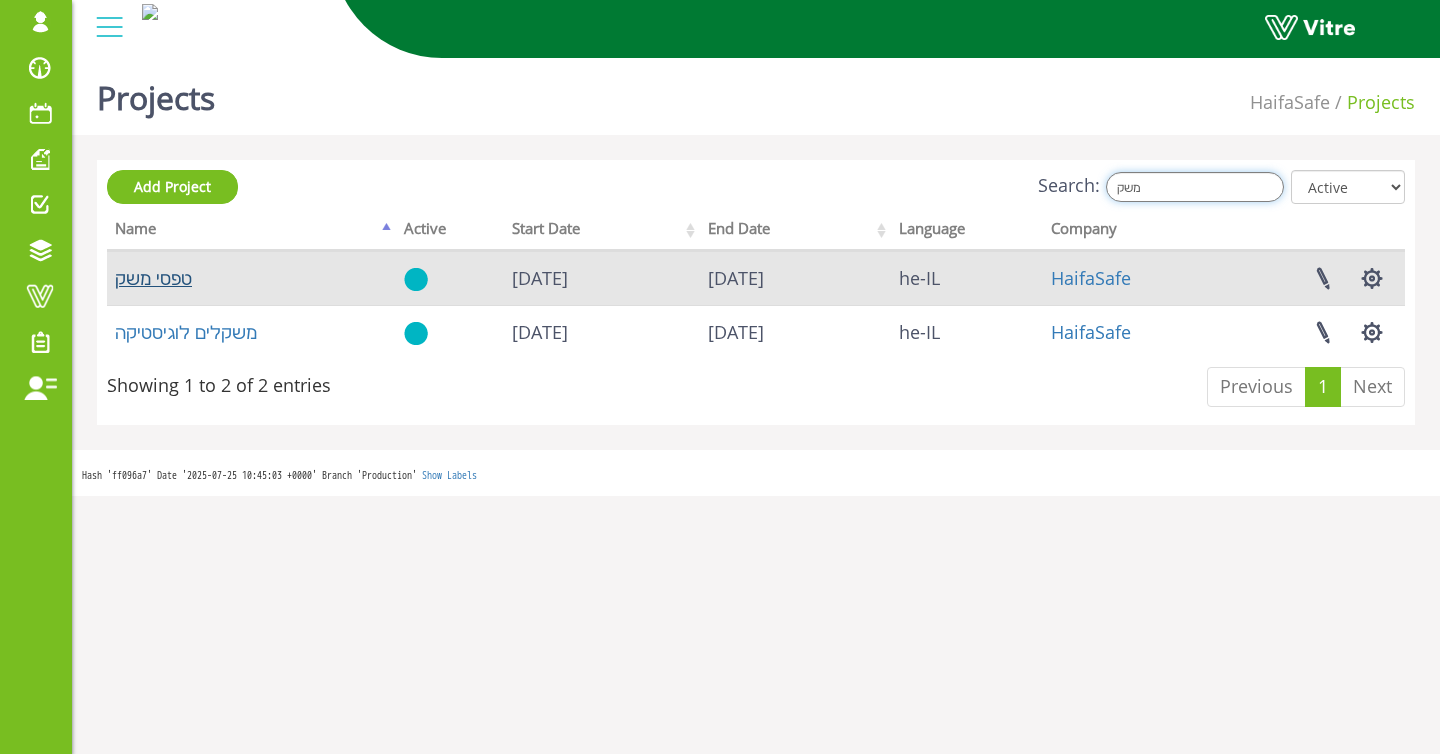 type on "משק" 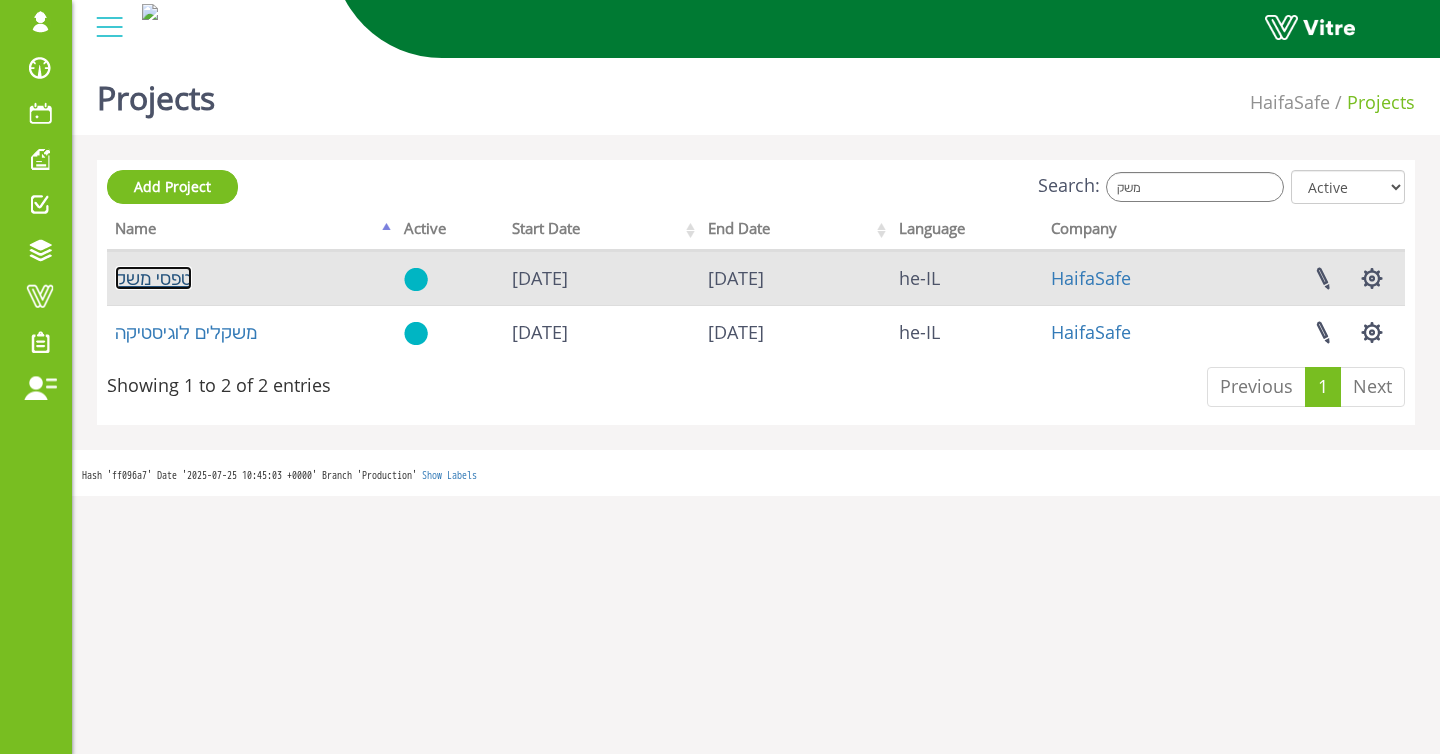 click on "טפסי משק" at bounding box center (153, 278) 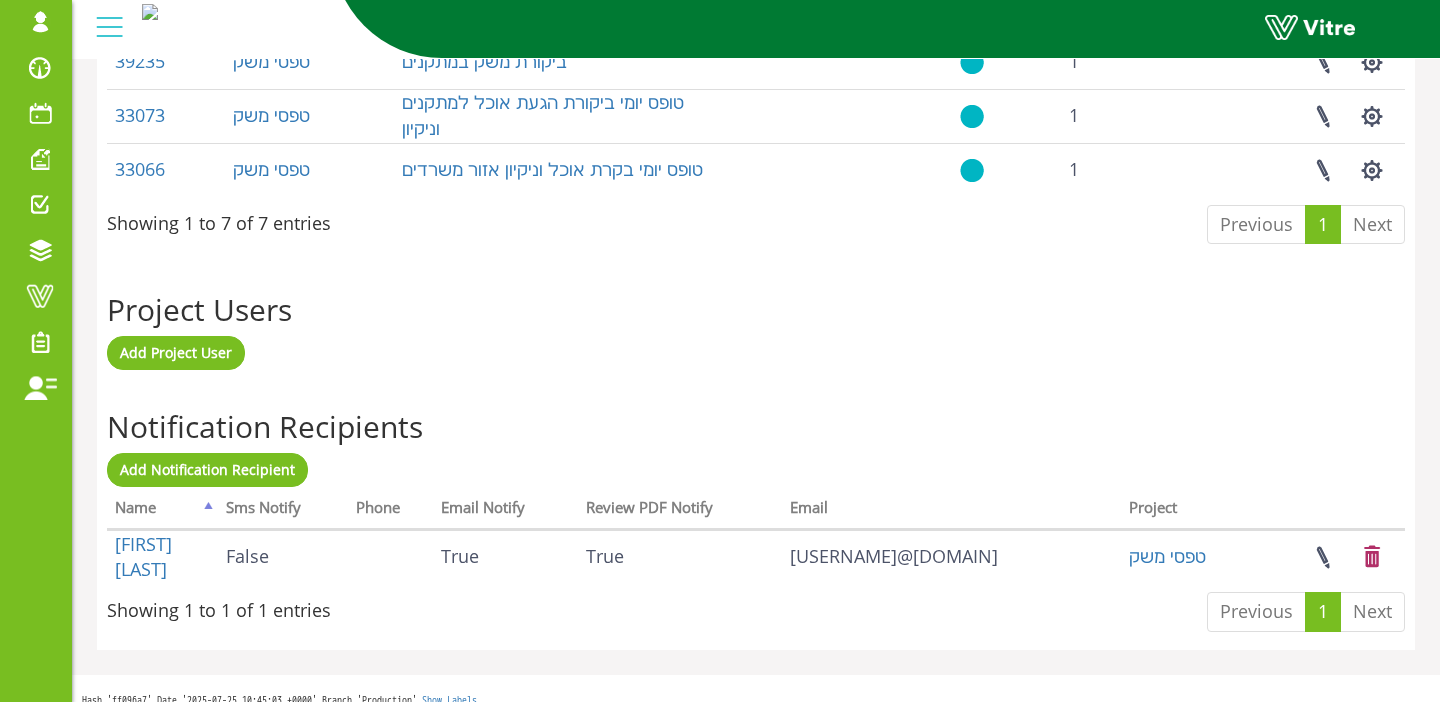 scroll, scrollTop: 1209, scrollLeft: 0, axis: vertical 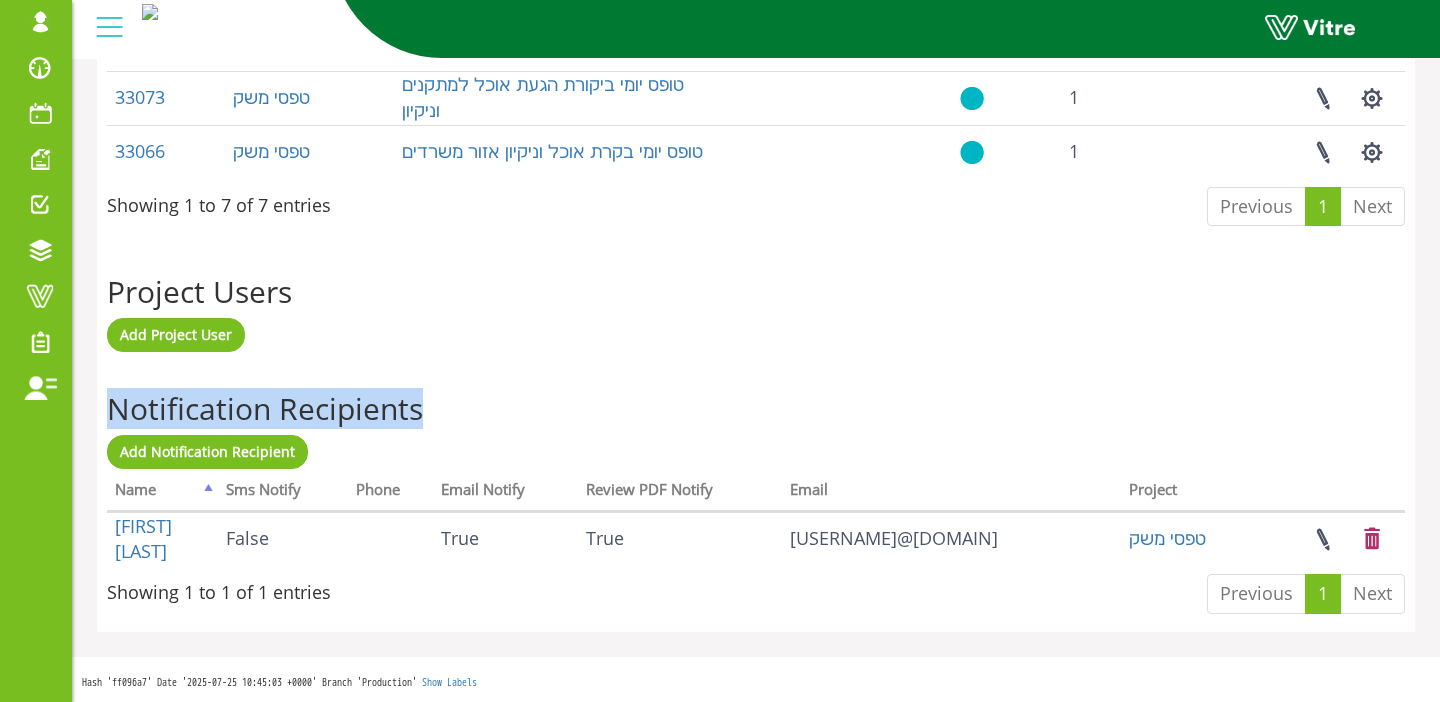 drag, startPoint x: 108, startPoint y: 407, endPoint x: 422, endPoint y: 413, distance: 314.0573 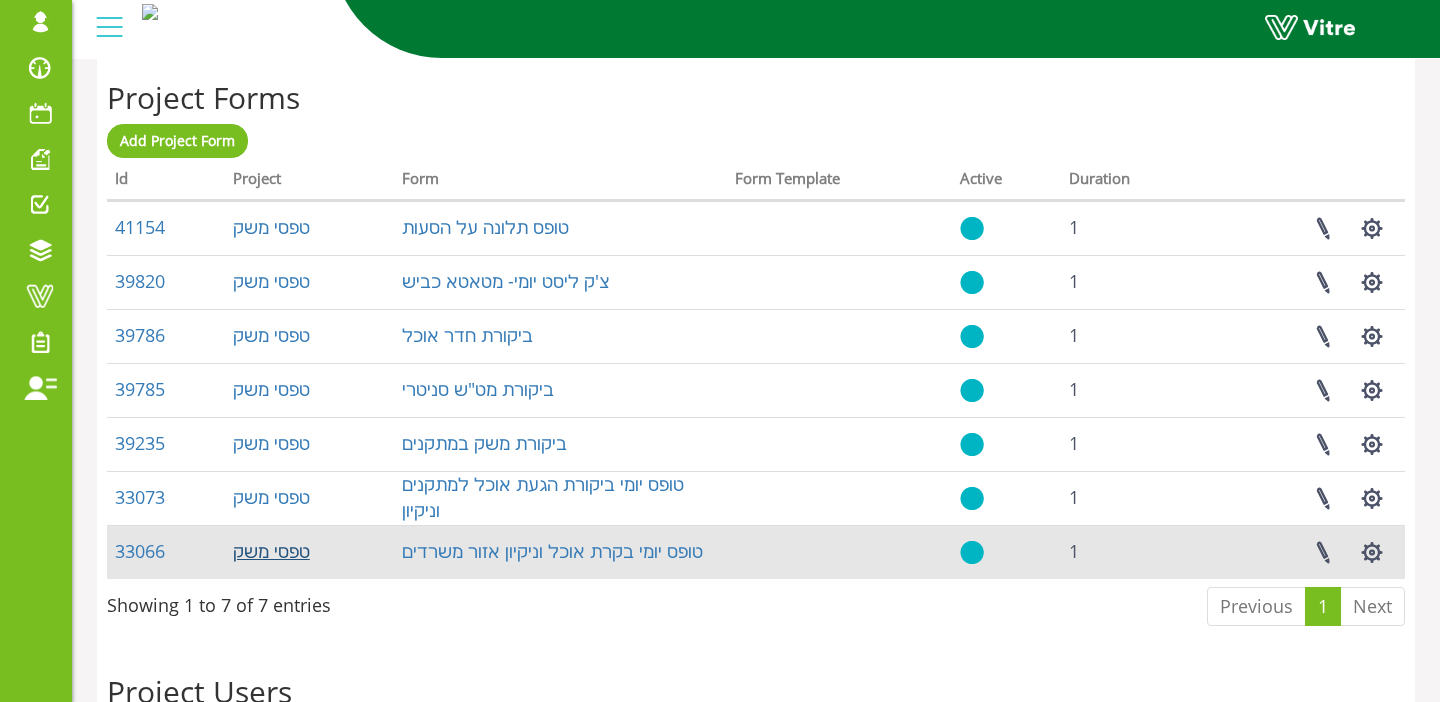 scroll, scrollTop: 805, scrollLeft: 0, axis: vertical 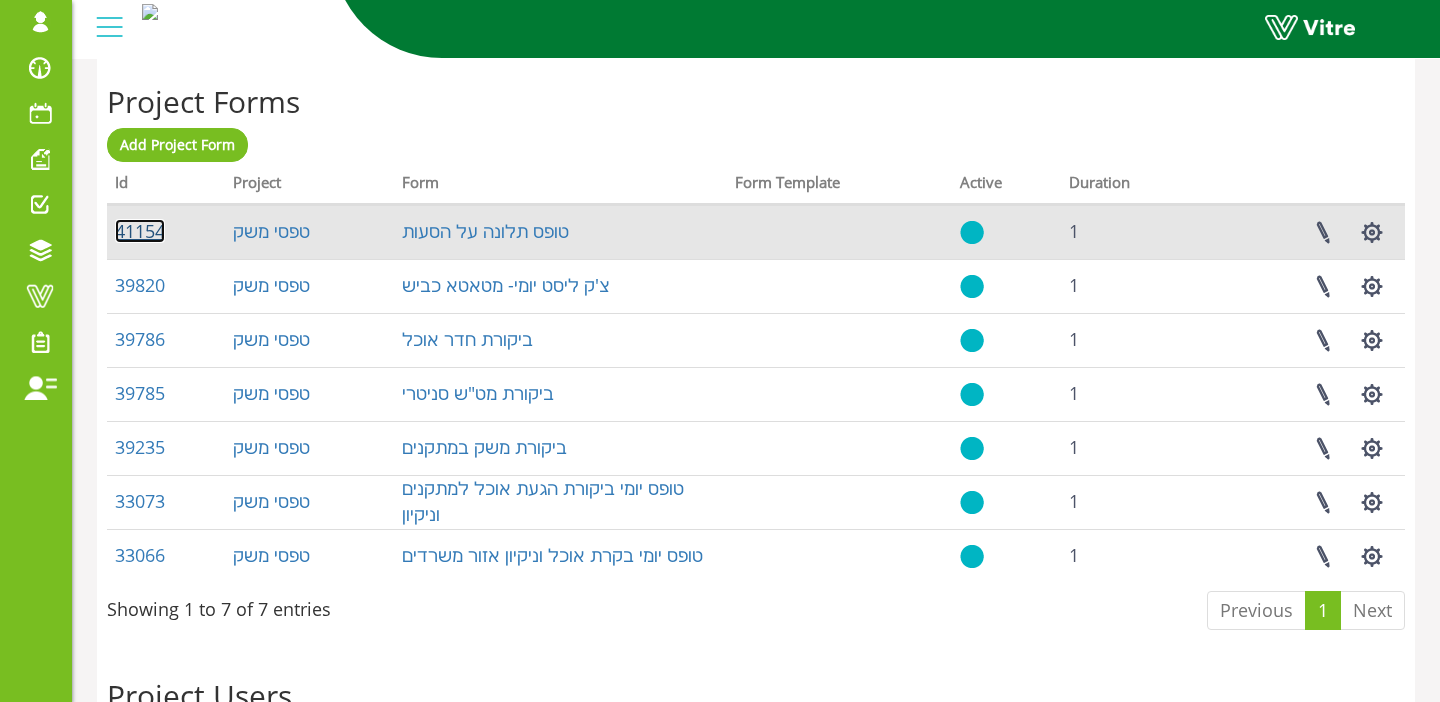 click on "41154" at bounding box center (140, 231) 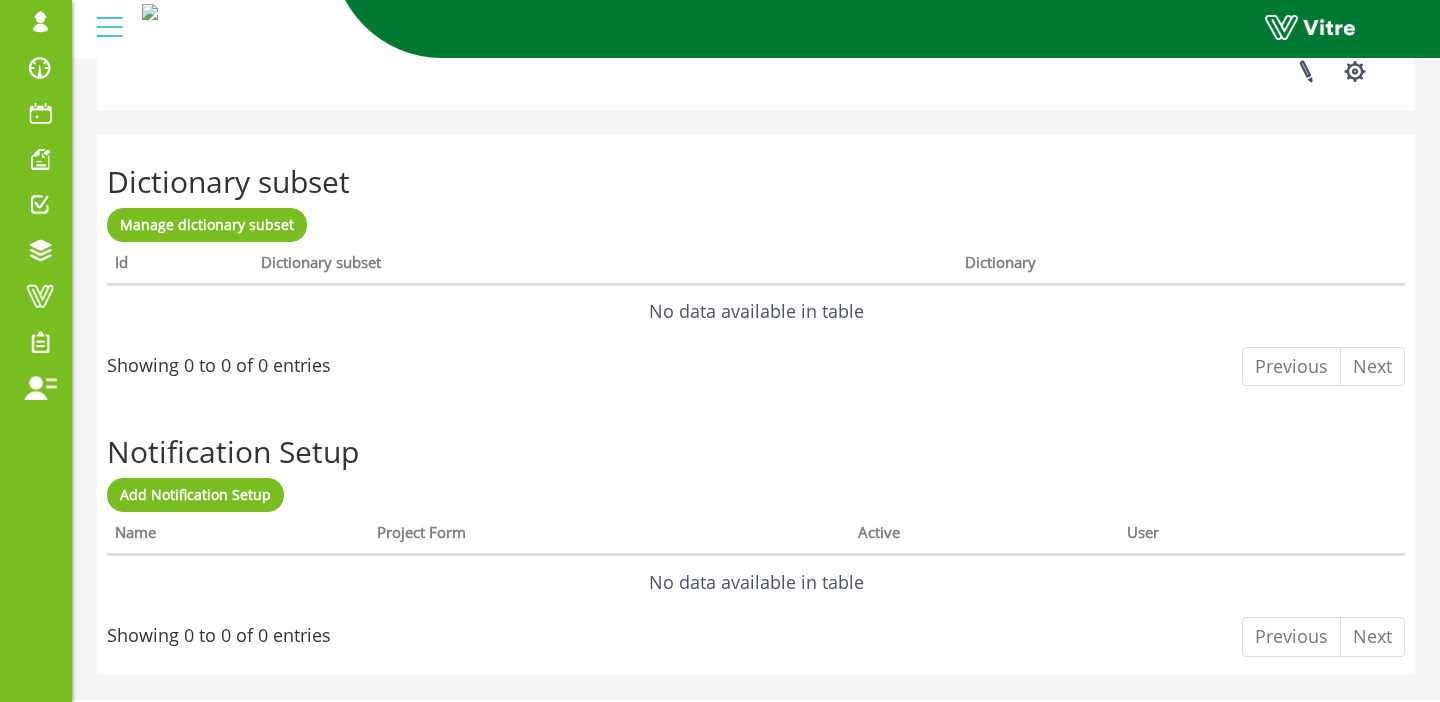 scroll, scrollTop: 2912, scrollLeft: 0, axis: vertical 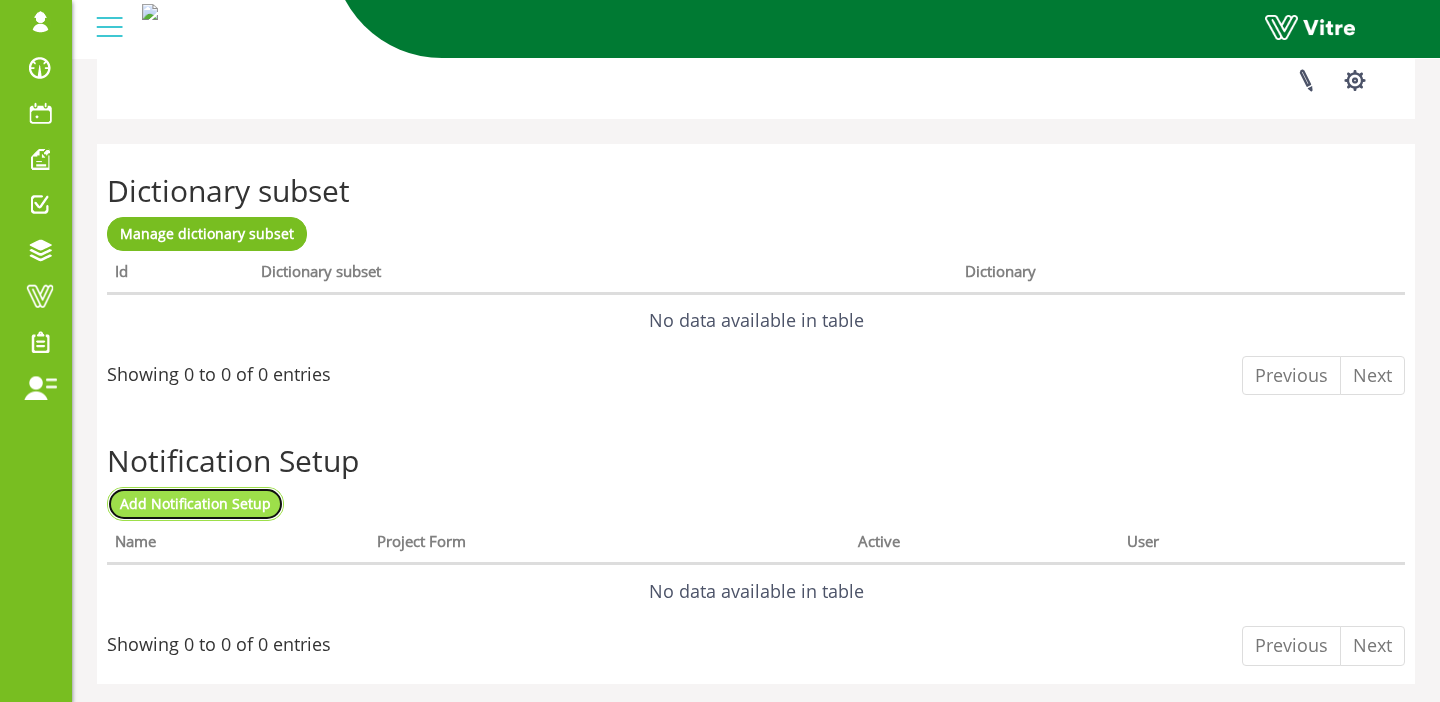 click on "Add Notification Setup" at bounding box center (195, 503) 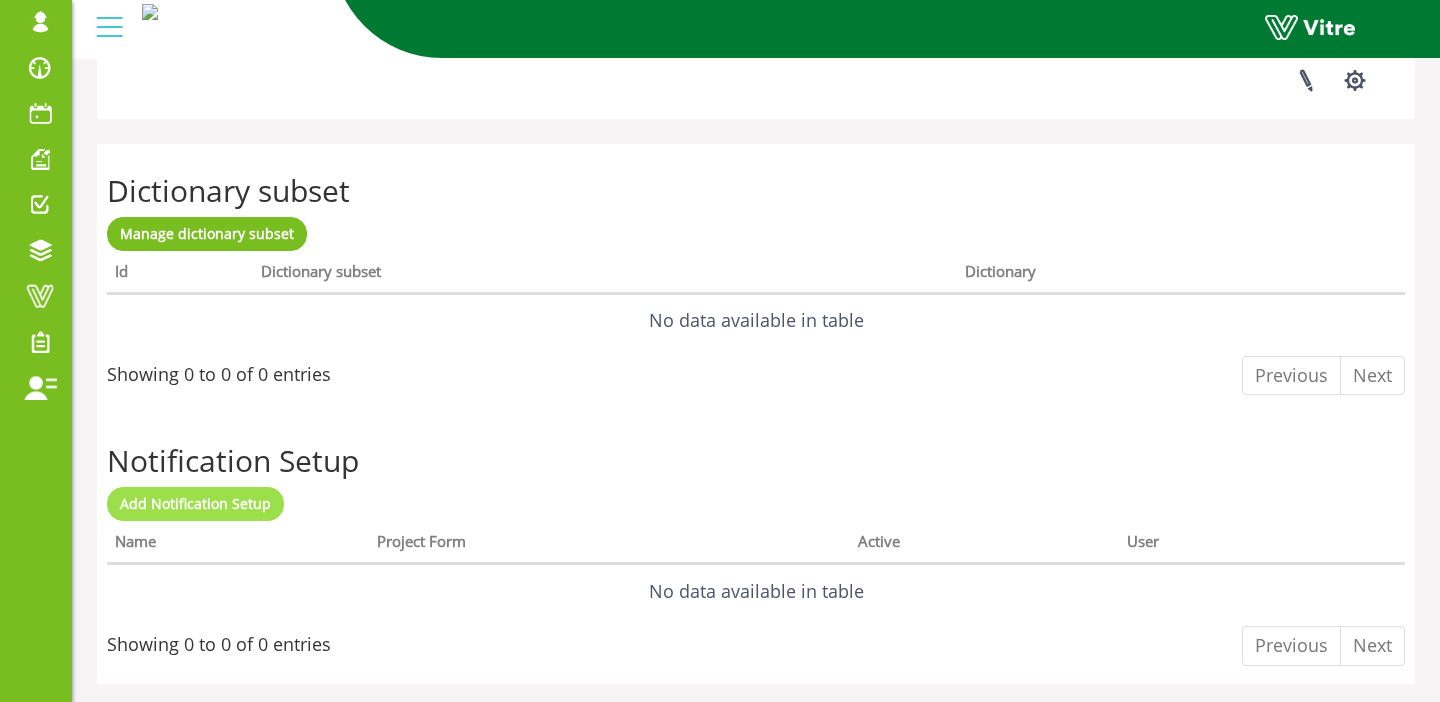 scroll, scrollTop: 2909, scrollLeft: 0, axis: vertical 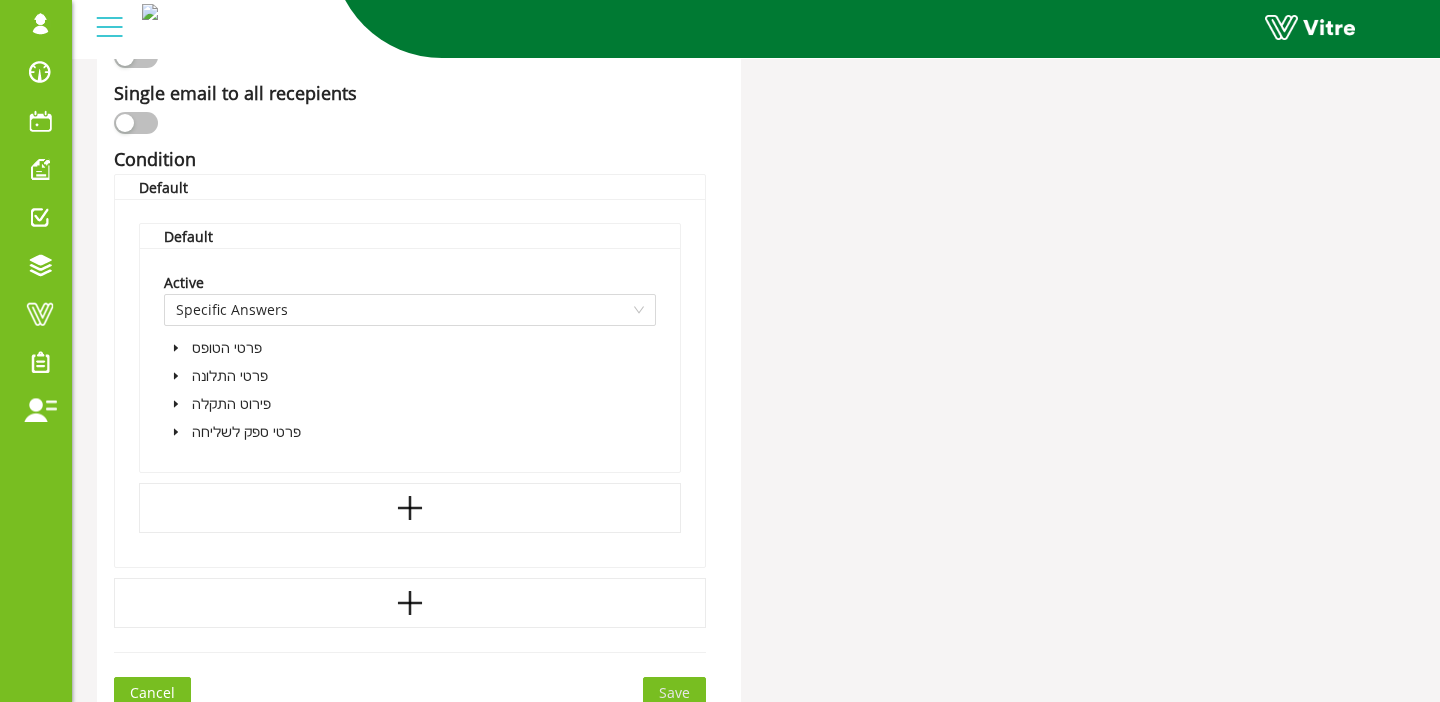 click 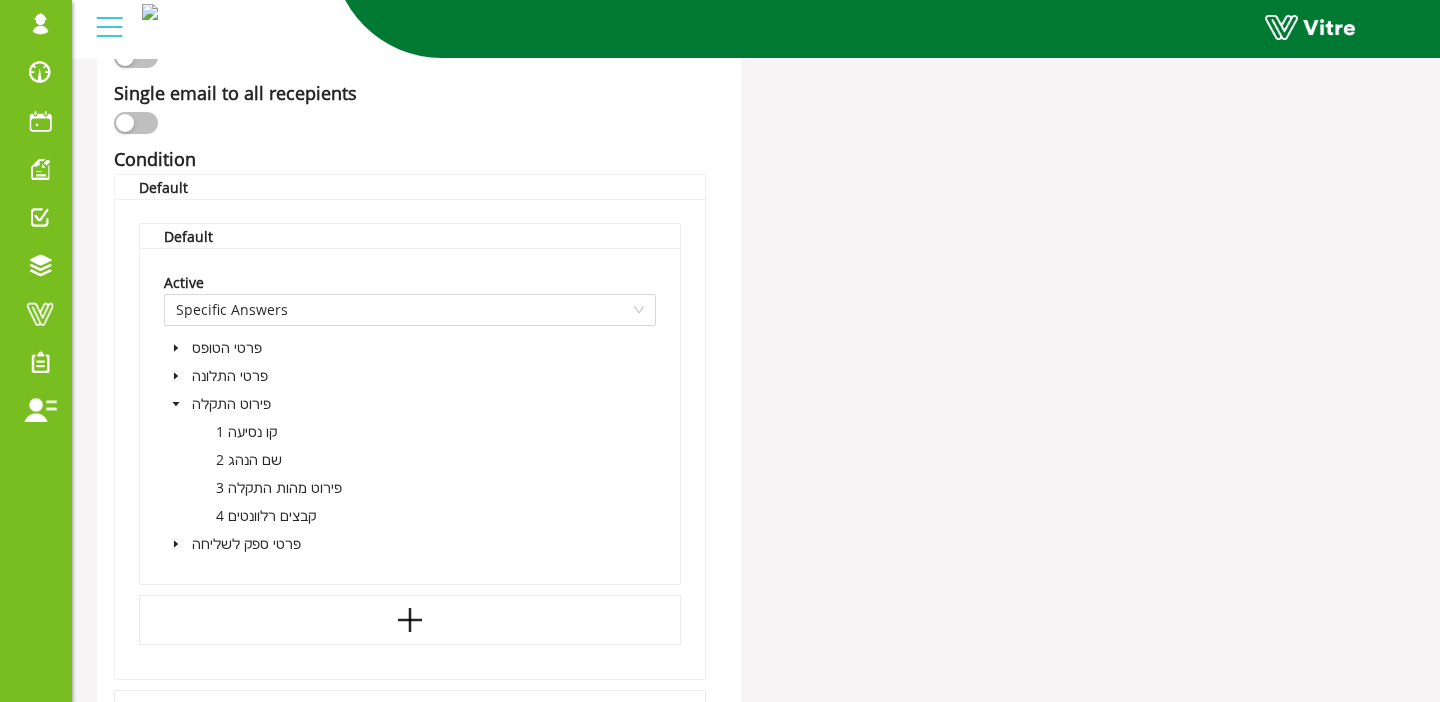 click 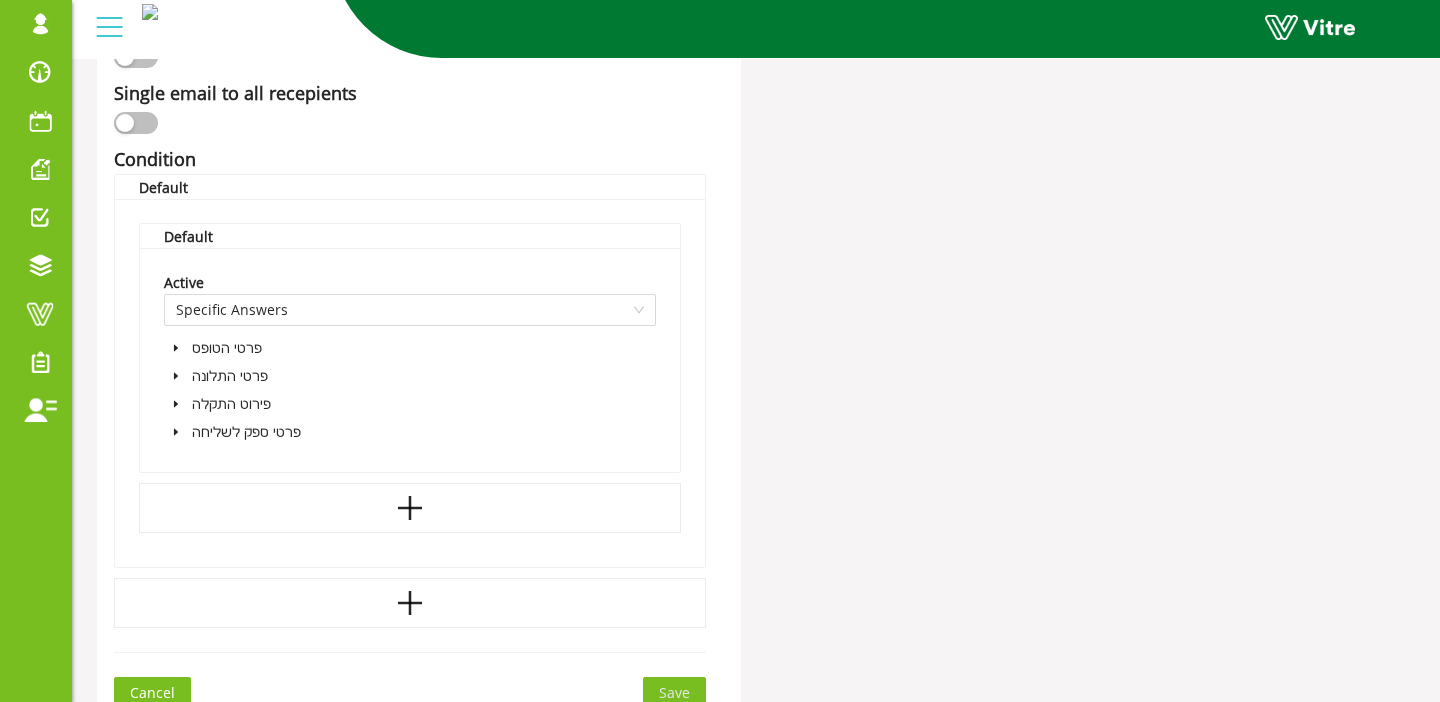 click at bounding box center [176, 376] 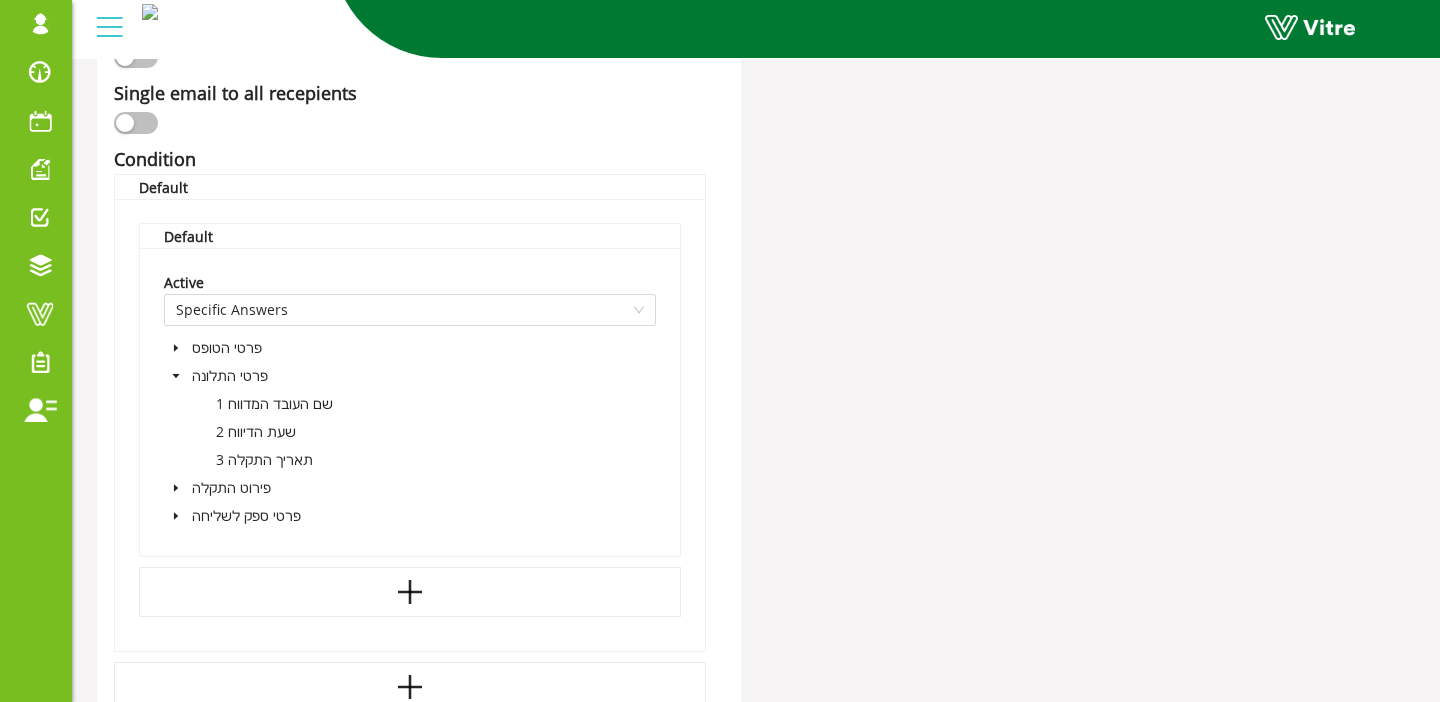 click at bounding box center (176, 376) 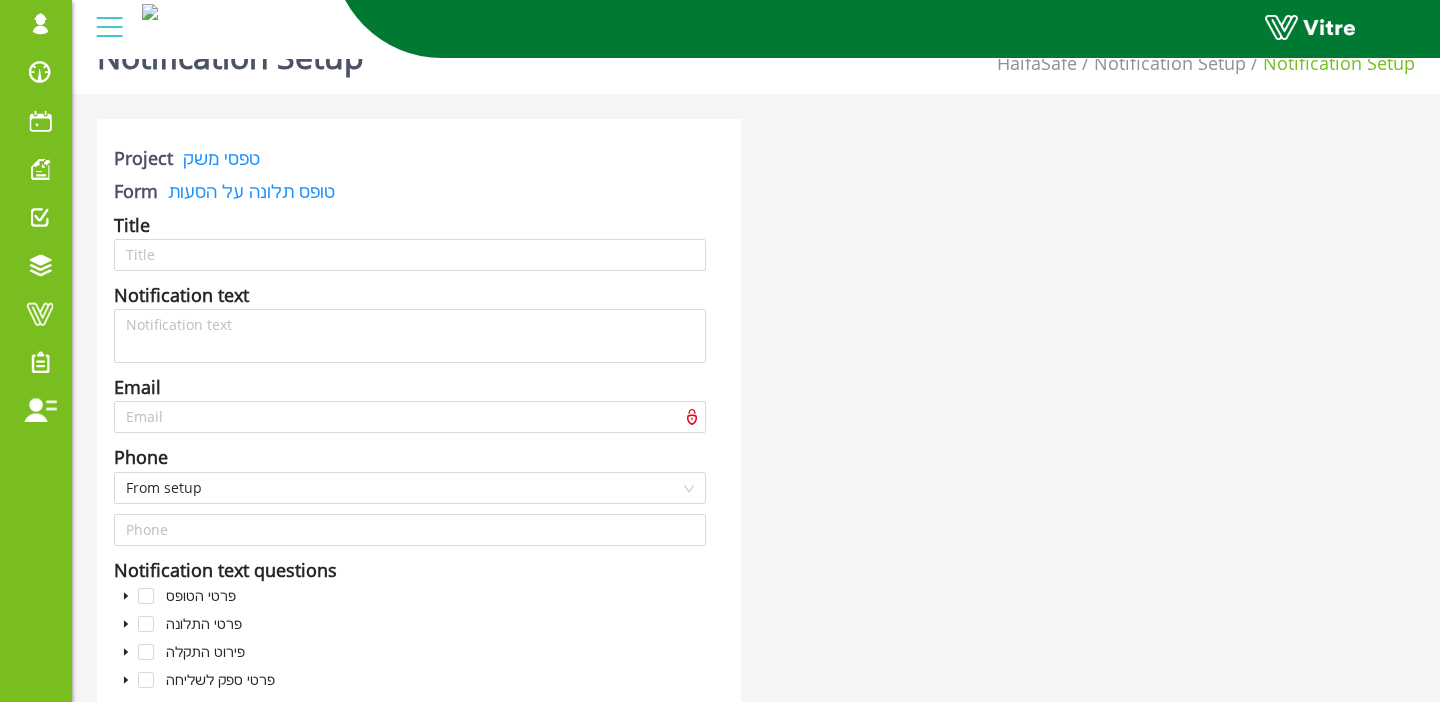 scroll, scrollTop: 0, scrollLeft: 0, axis: both 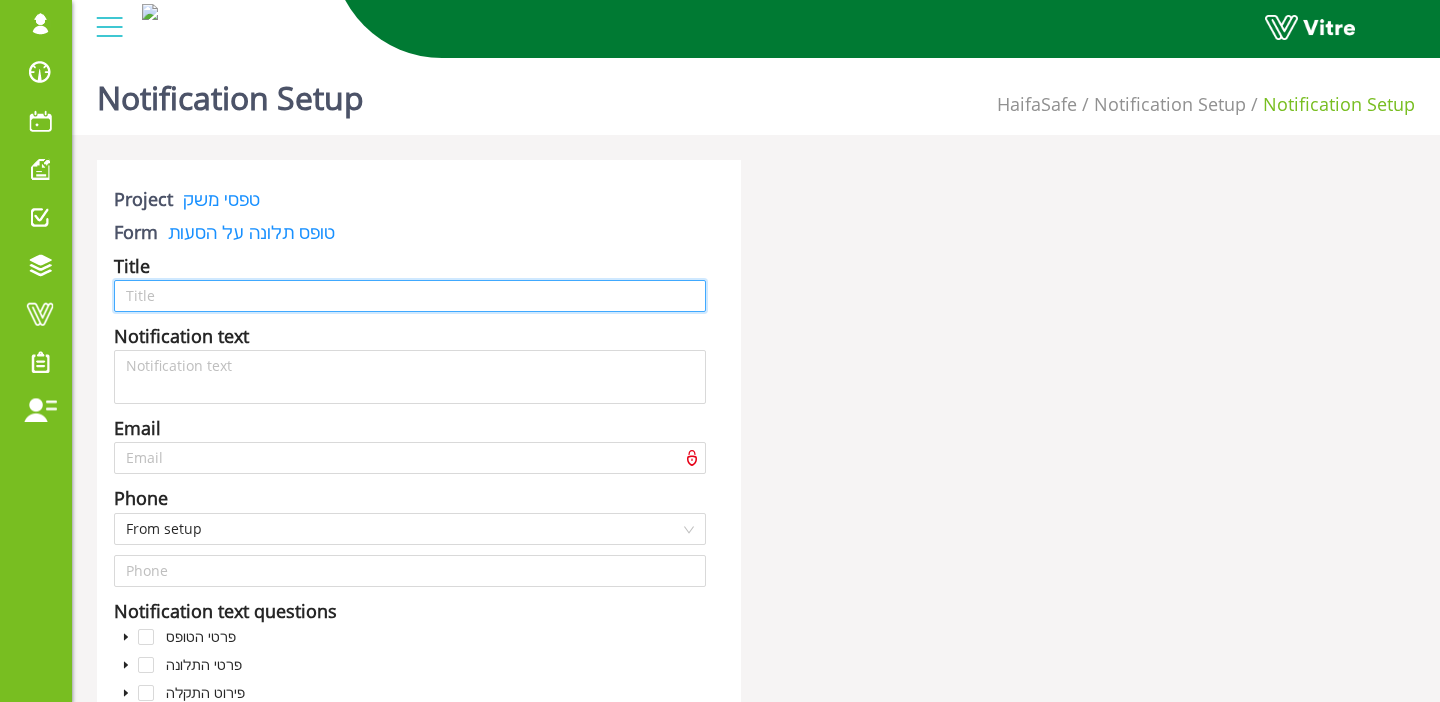 click at bounding box center (410, 296) 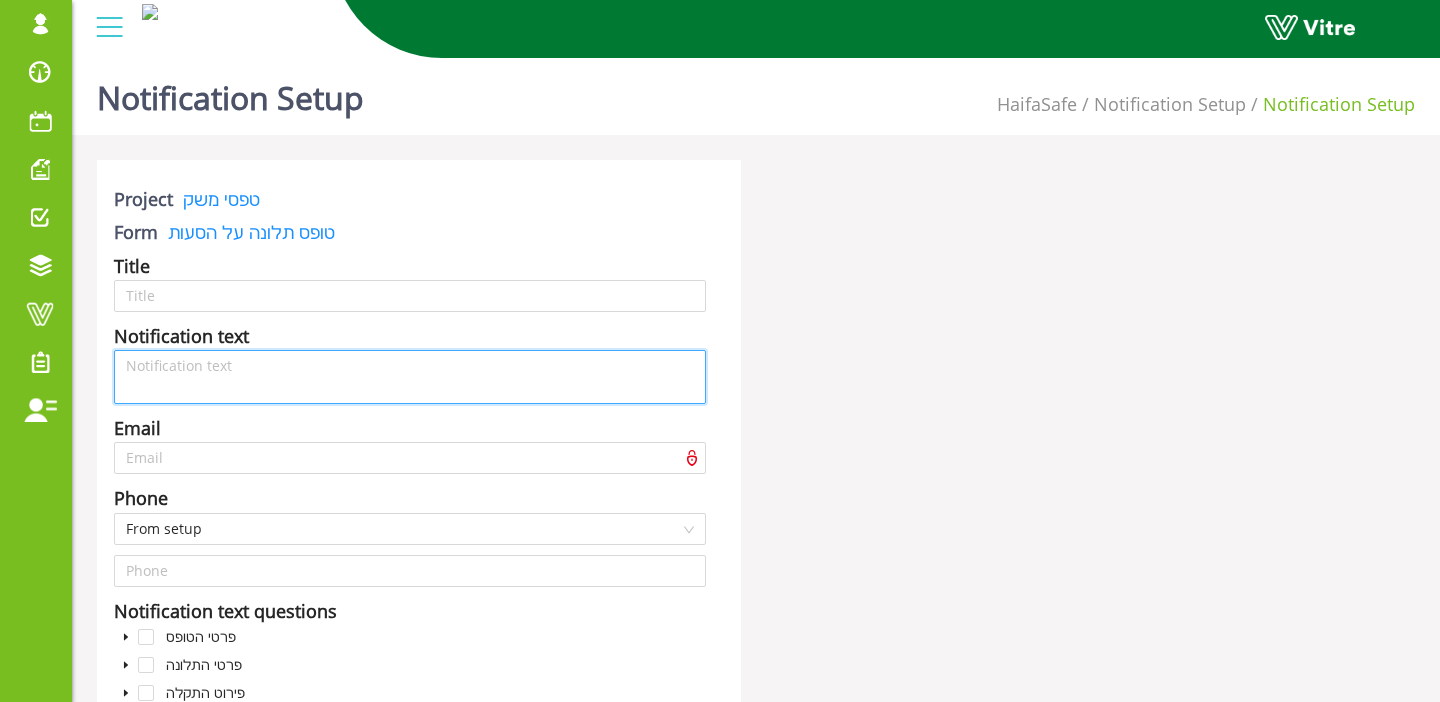 click at bounding box center [410, 377] 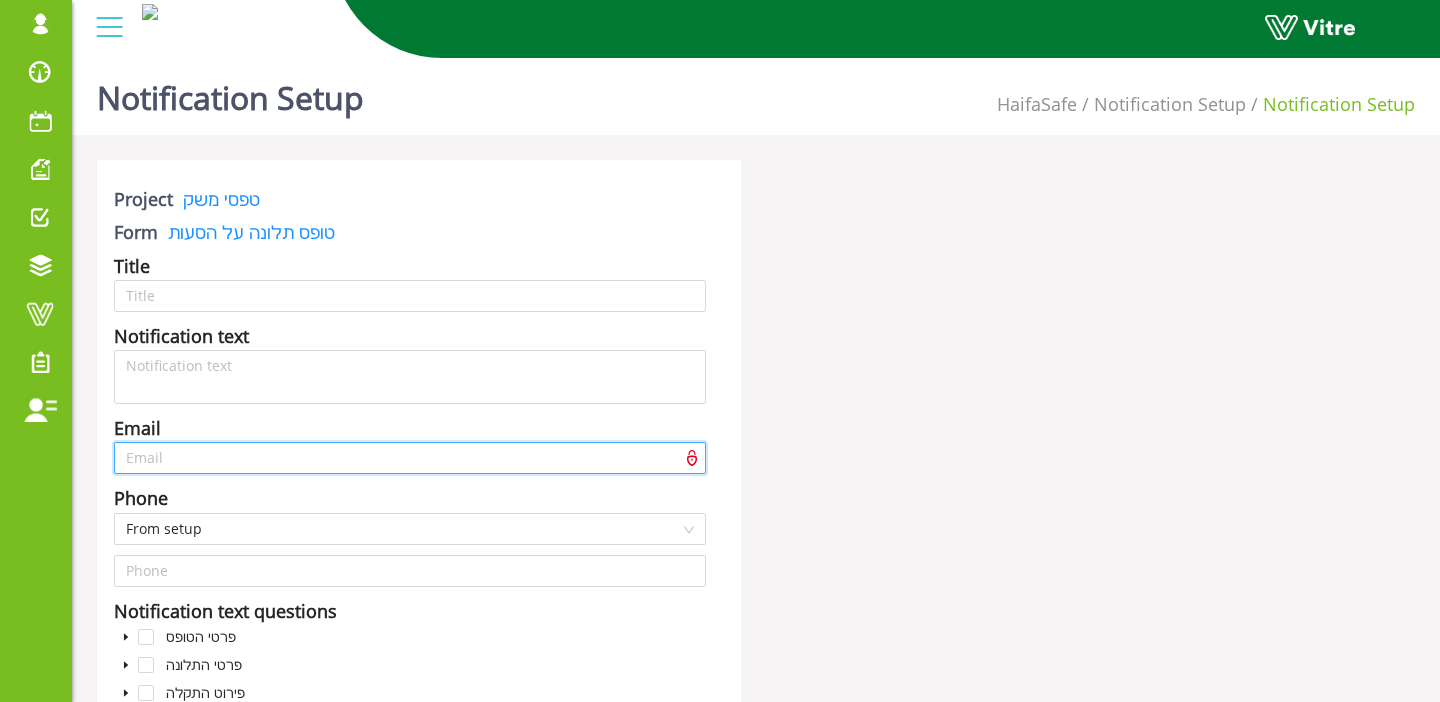 click at bounding box center [410, 458] 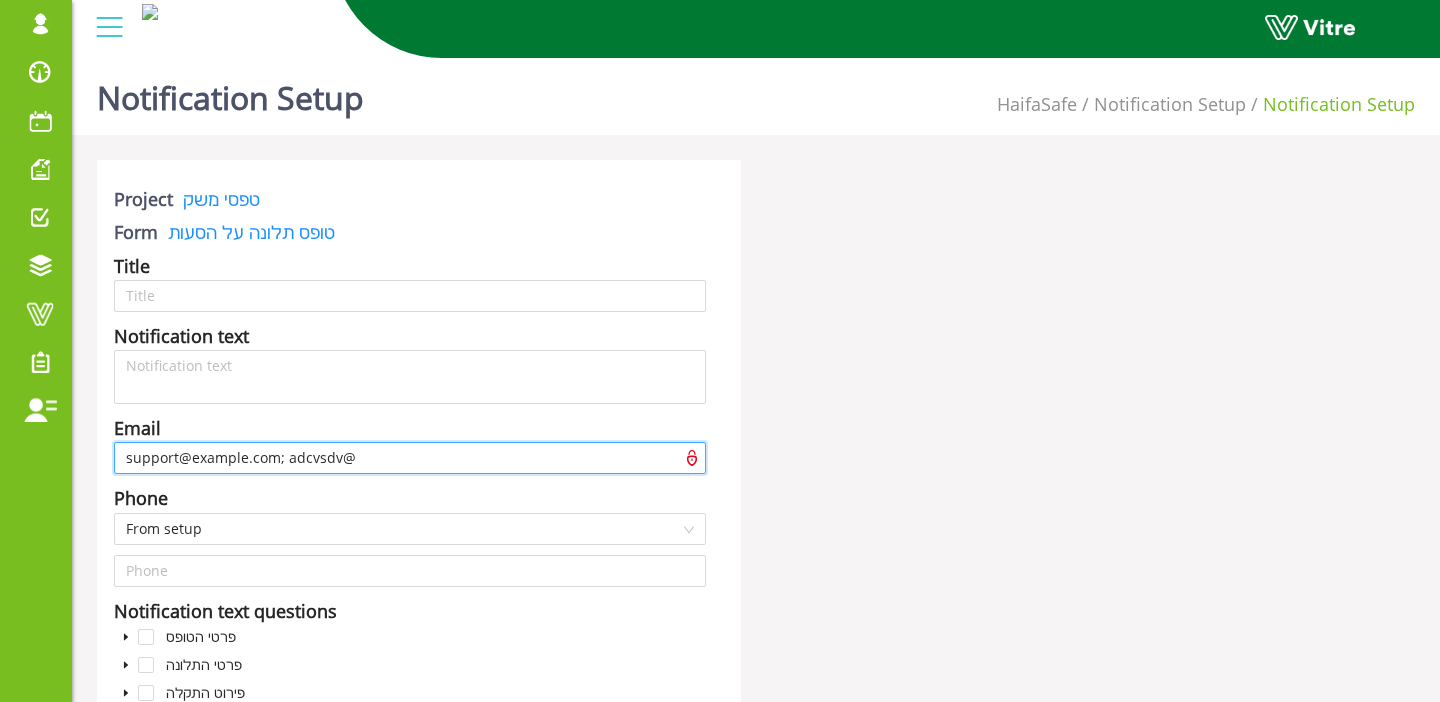 scroll, scrollTop: 1, scrollLeft: 0, axis: vertical 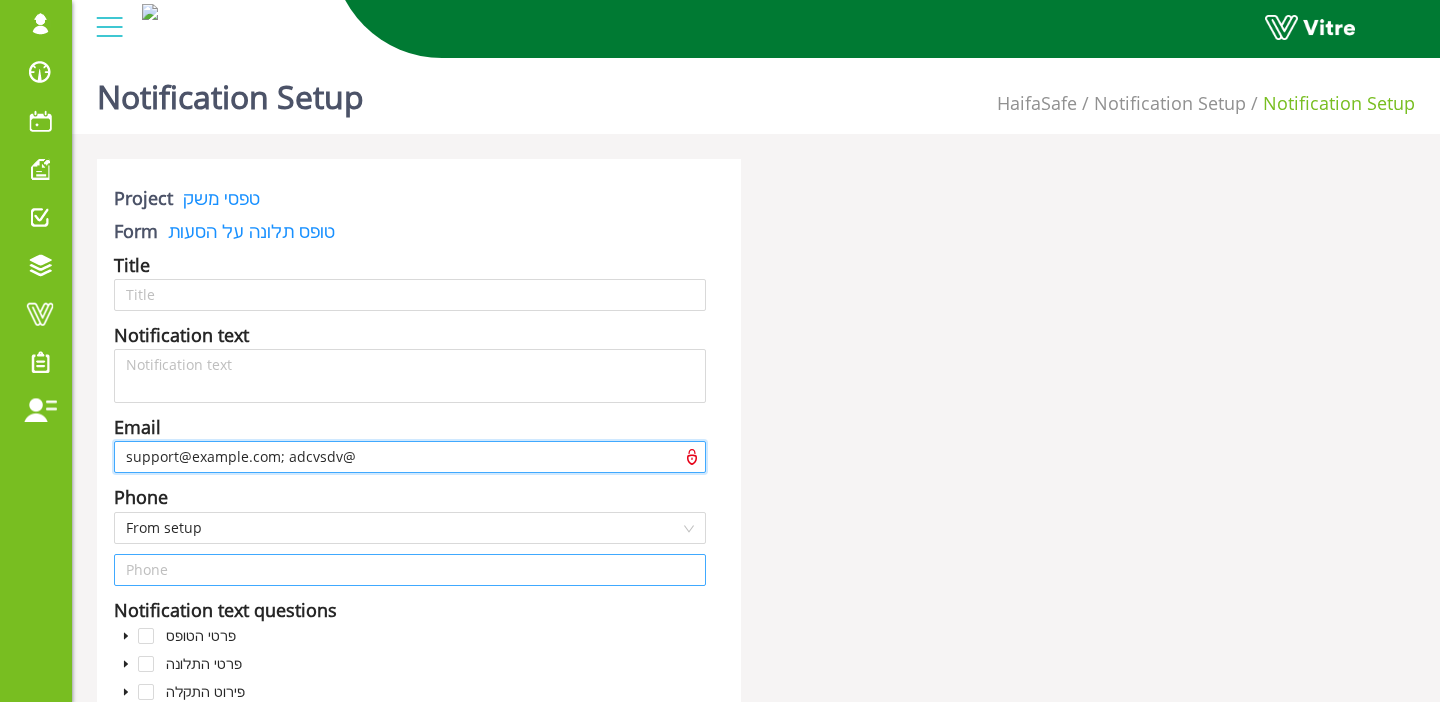 type on "shir@vitre.io; adcvsdv@" 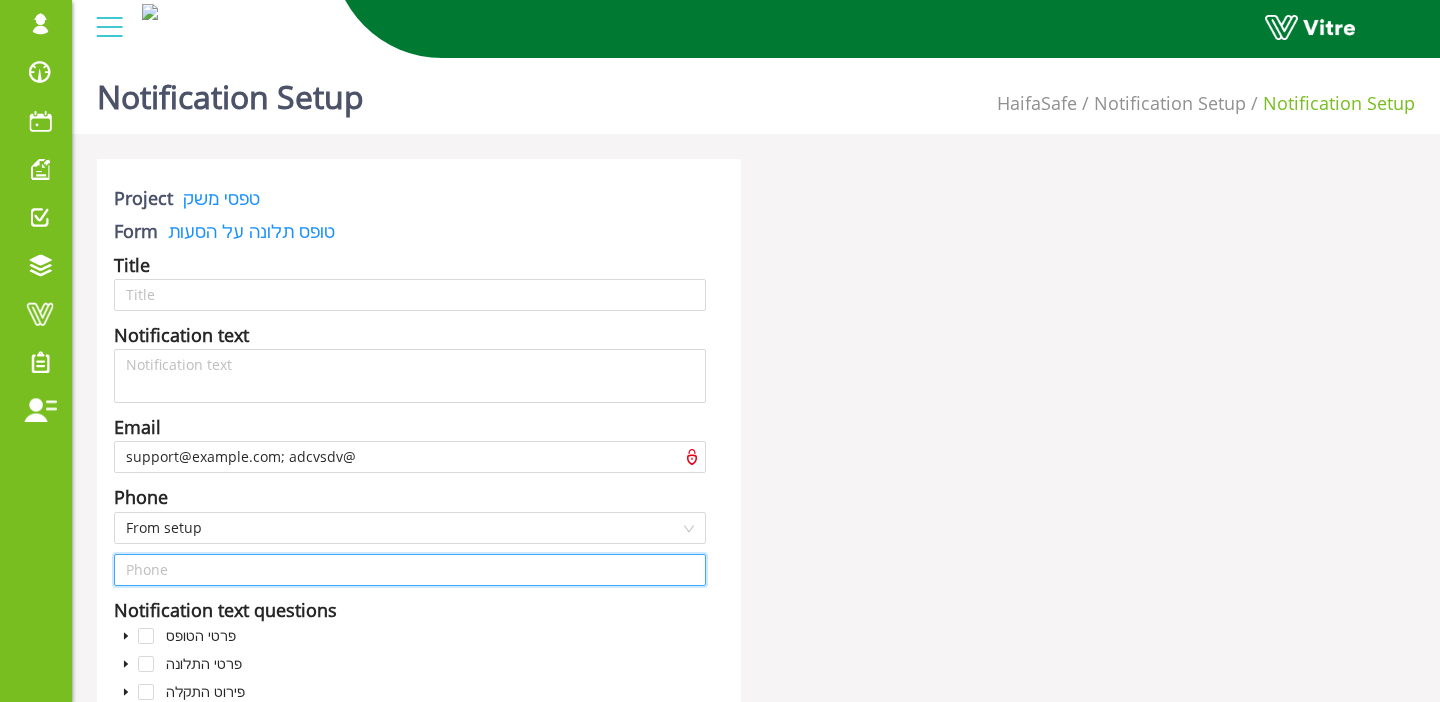 click at bounding box center [410, 570] 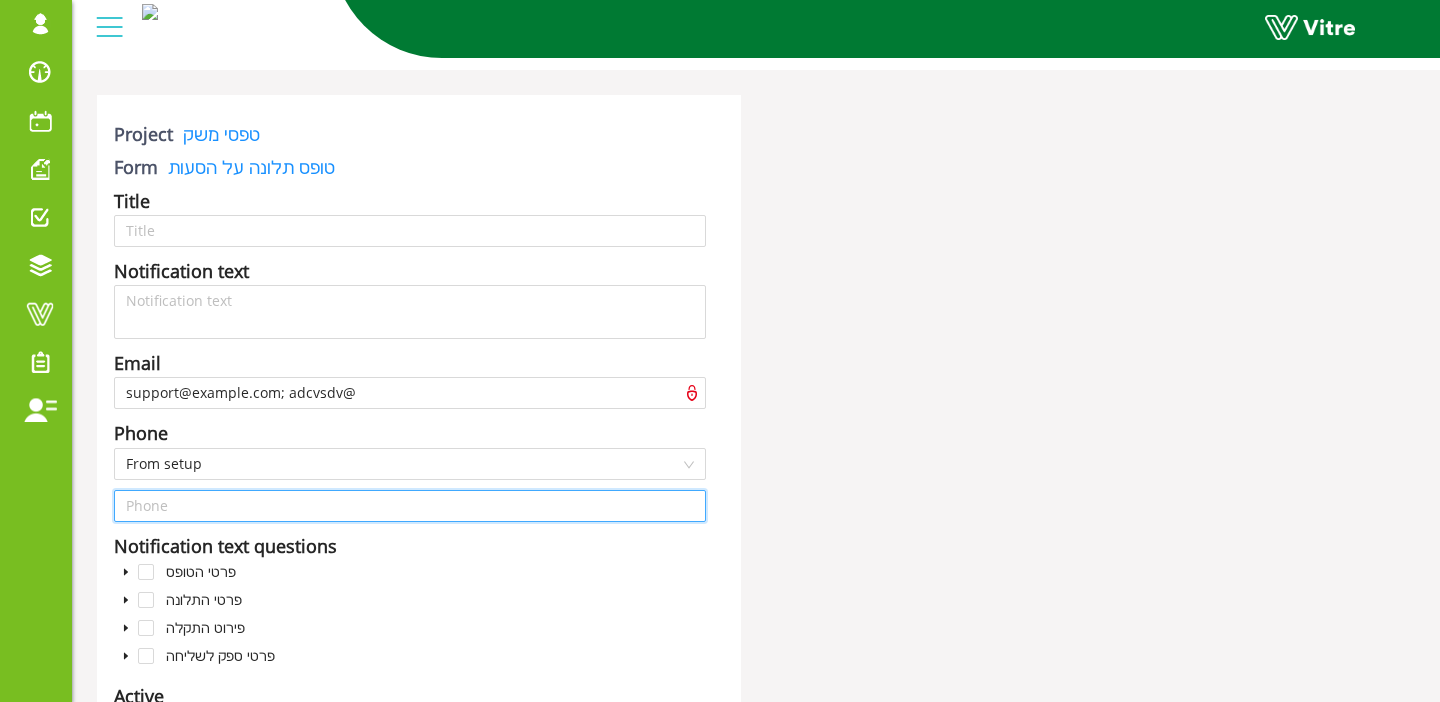 scroll, scrollTop: 95, scrollLeft: 0, axis: vertical 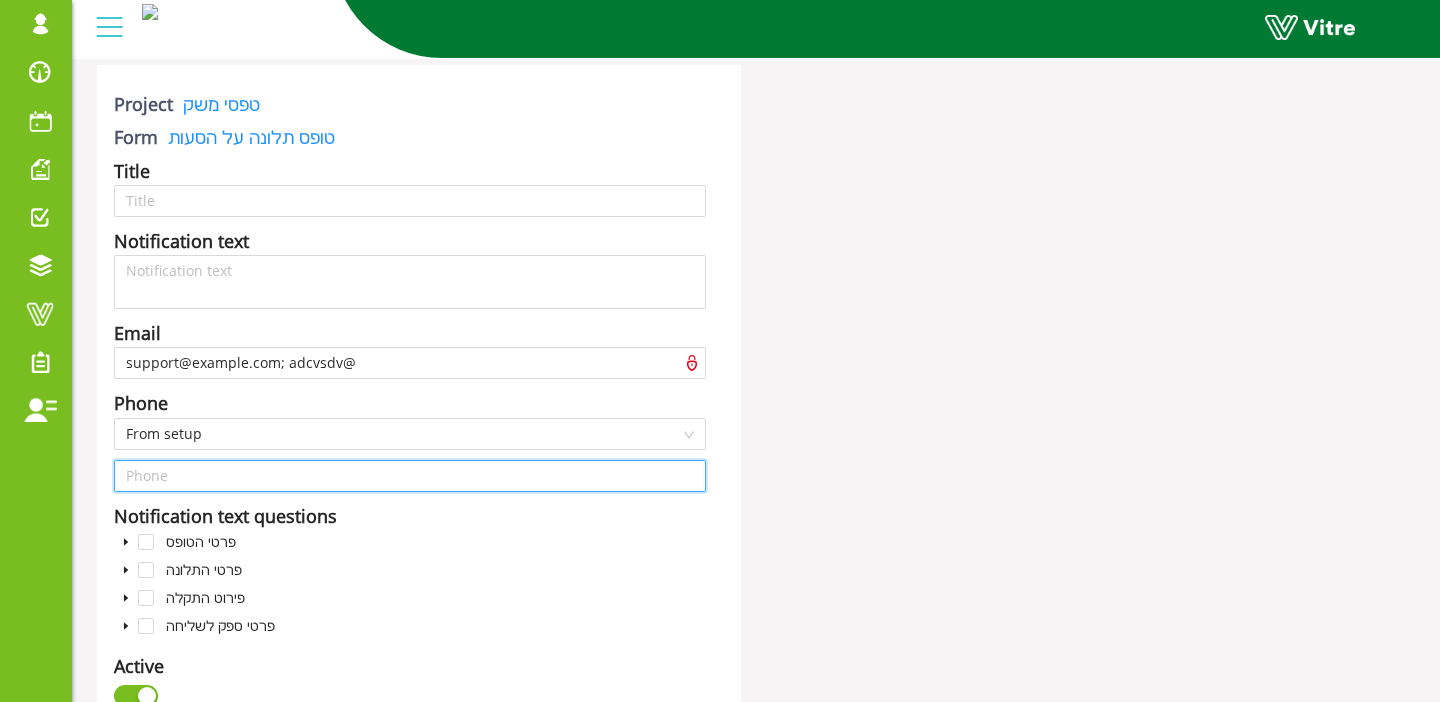 type on ";" 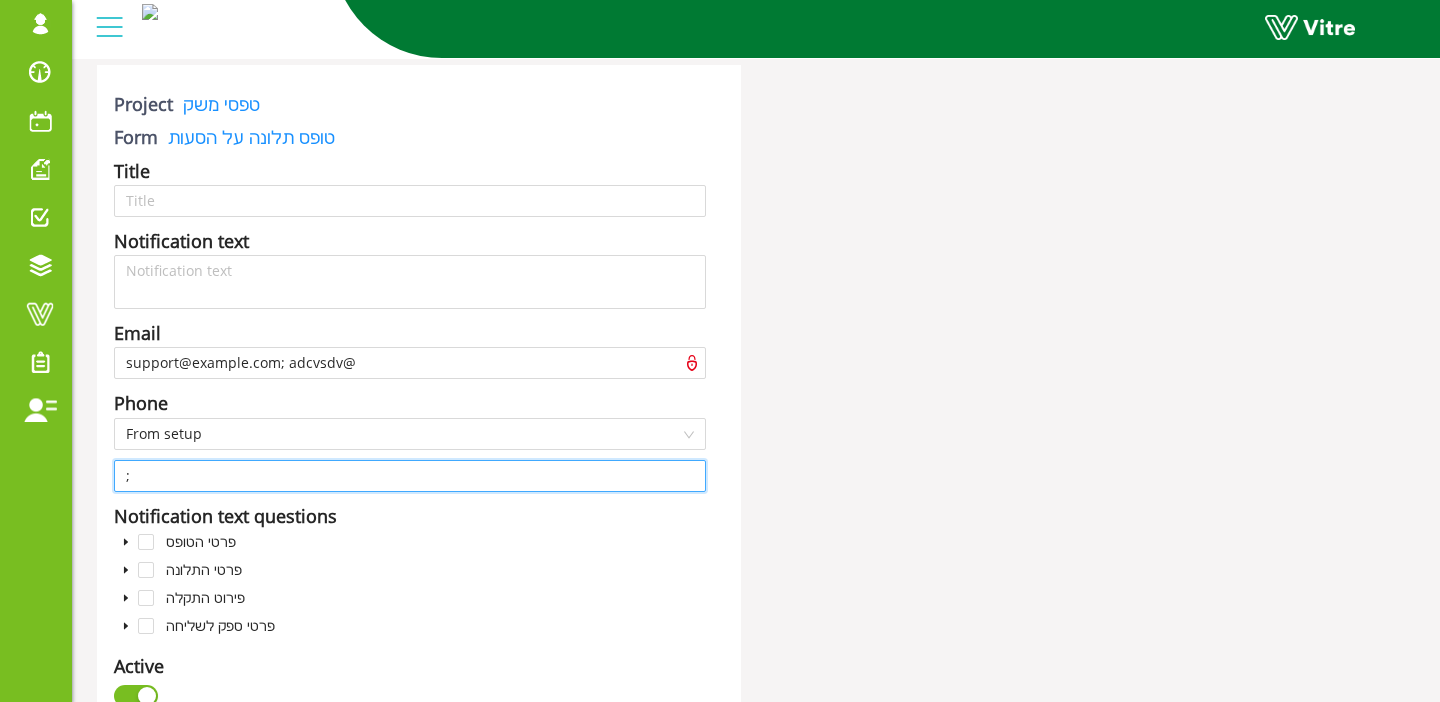 type 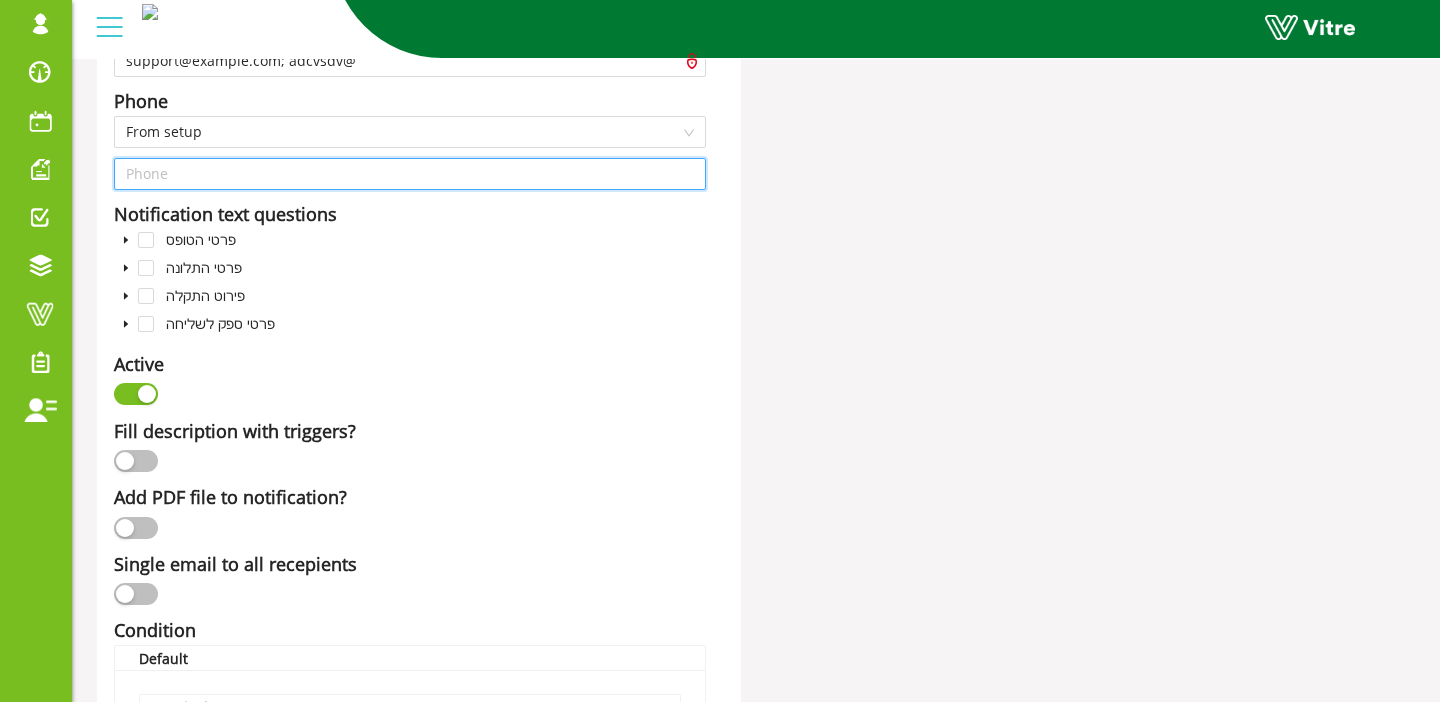 scroll, scrollTop: 410, scrollLeft: 0, axis: vertical 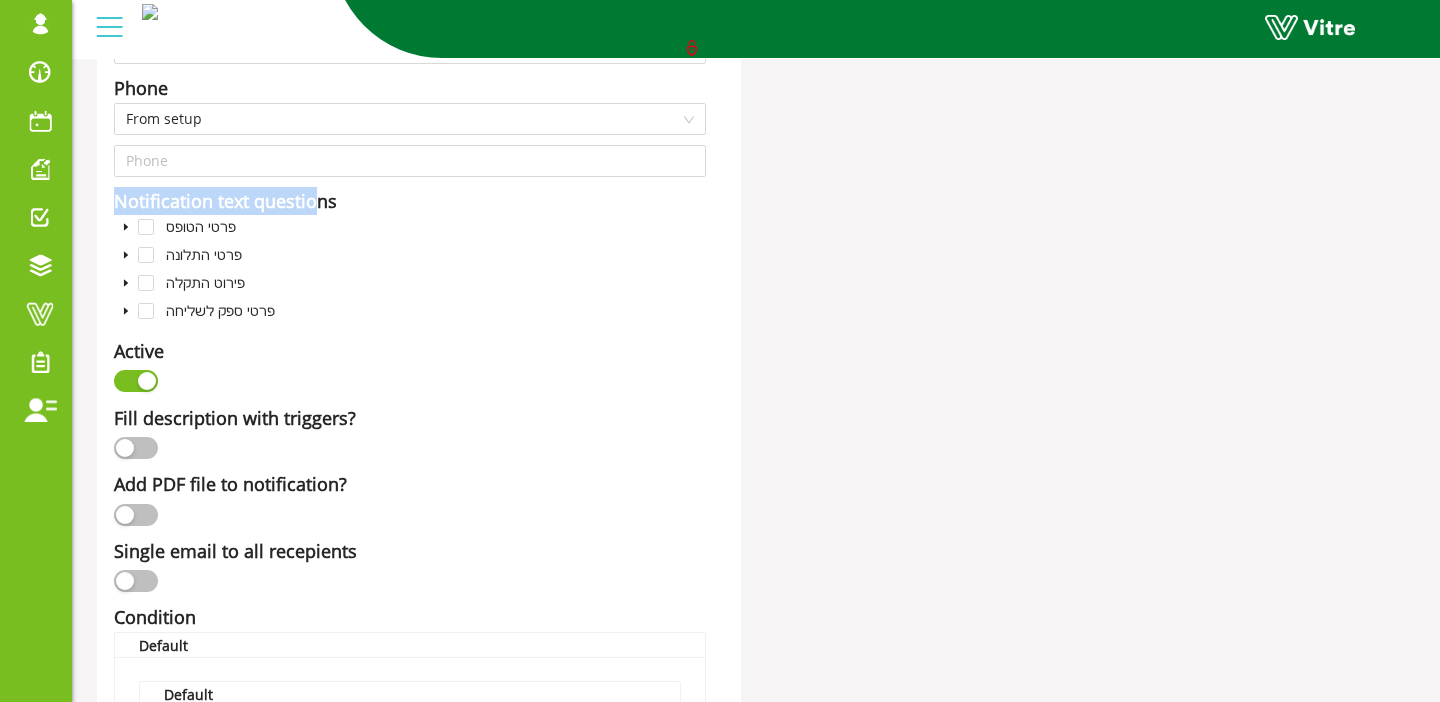 drag, startPoint x: 106, startPoint y: 195, endPoint x: 340, endPoint y: 193, distance: 234.00854 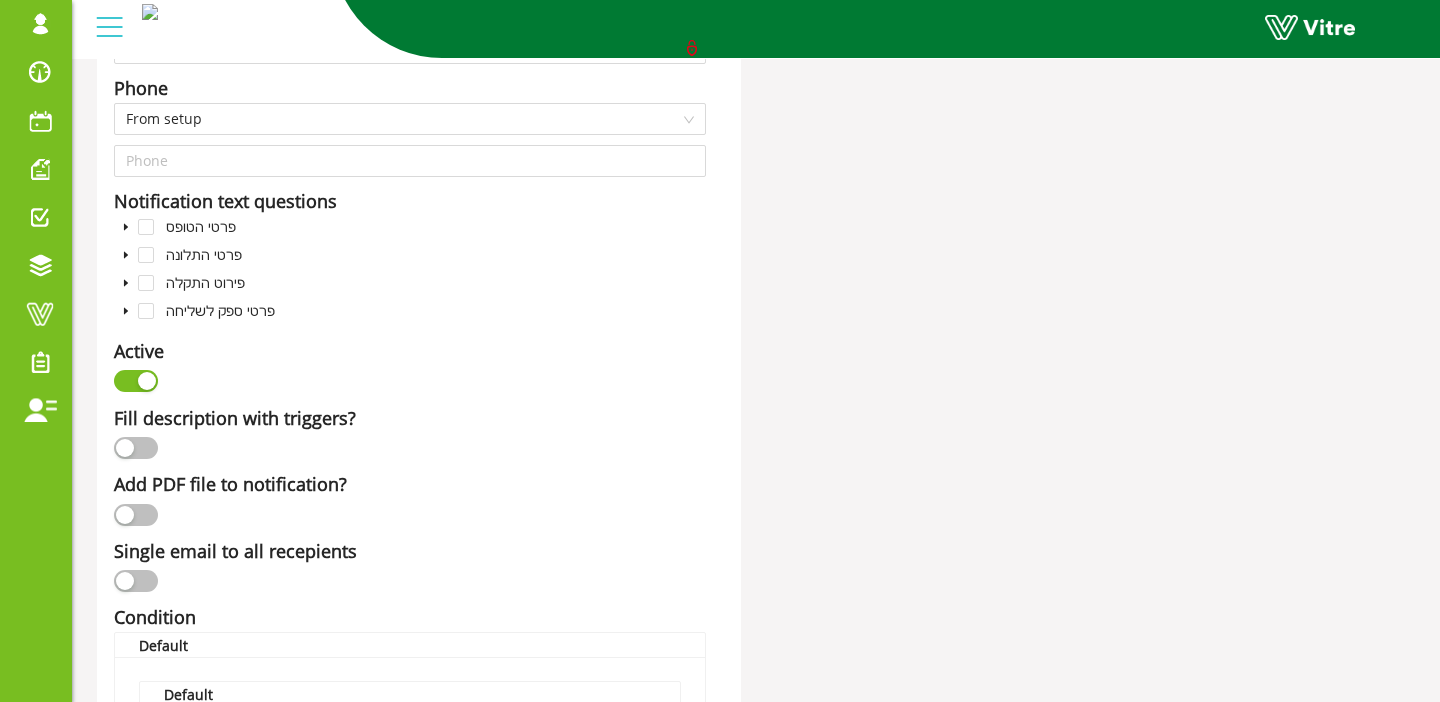 click 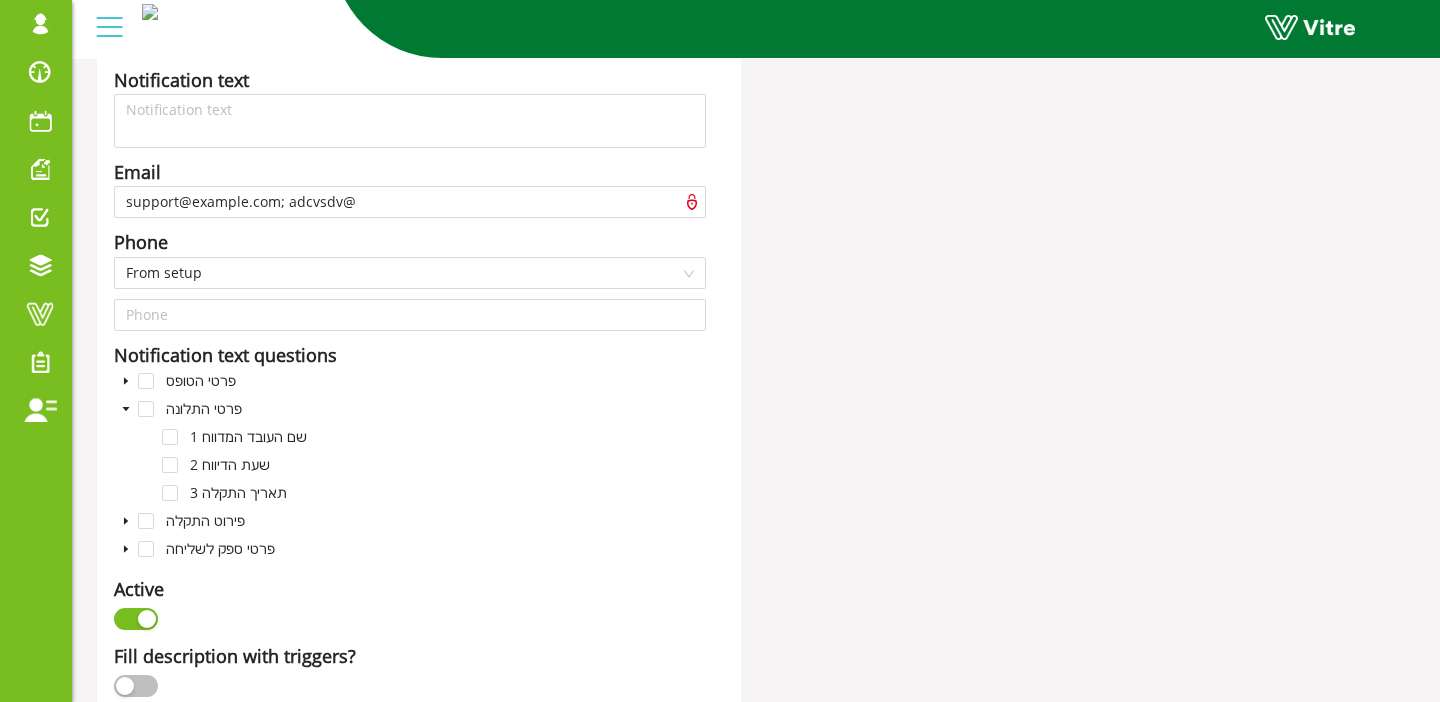 scroll, scrollTop: 253, scrollLeft: 0, axis: vertical 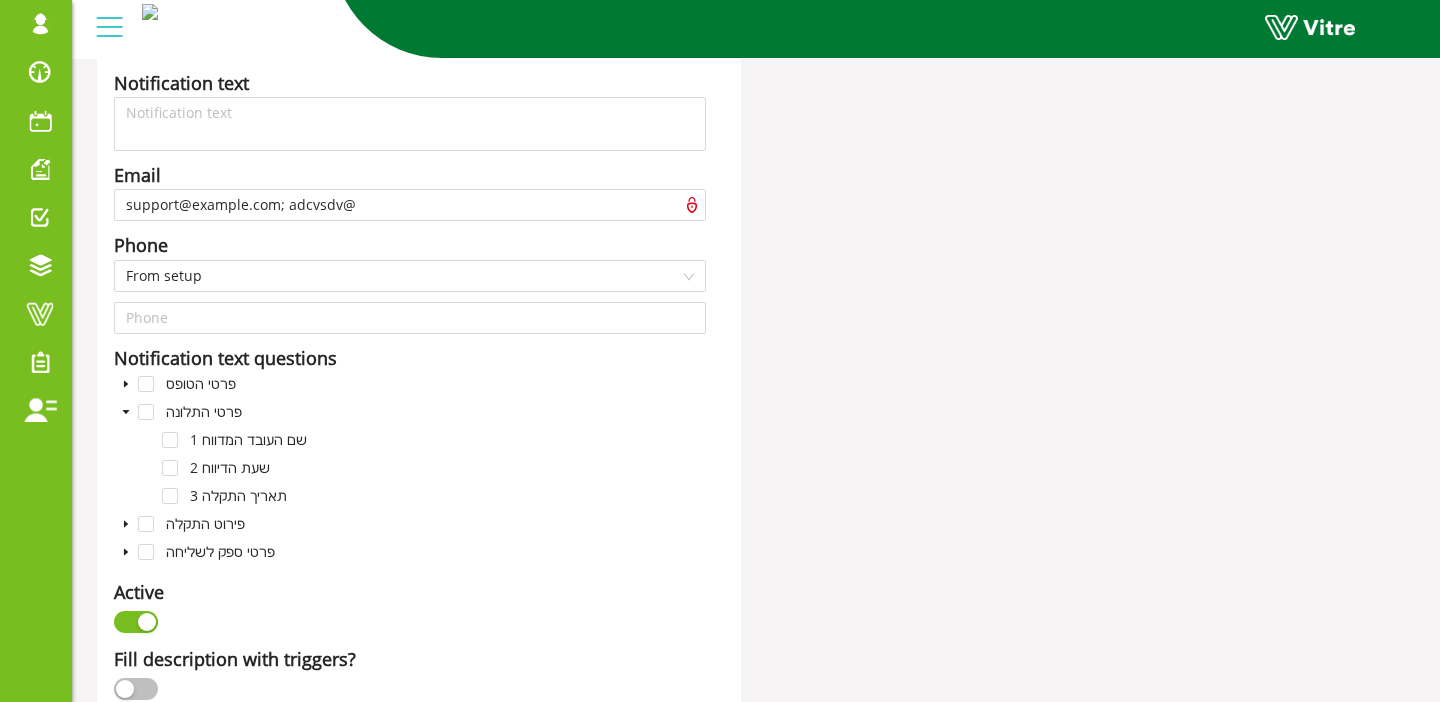 click 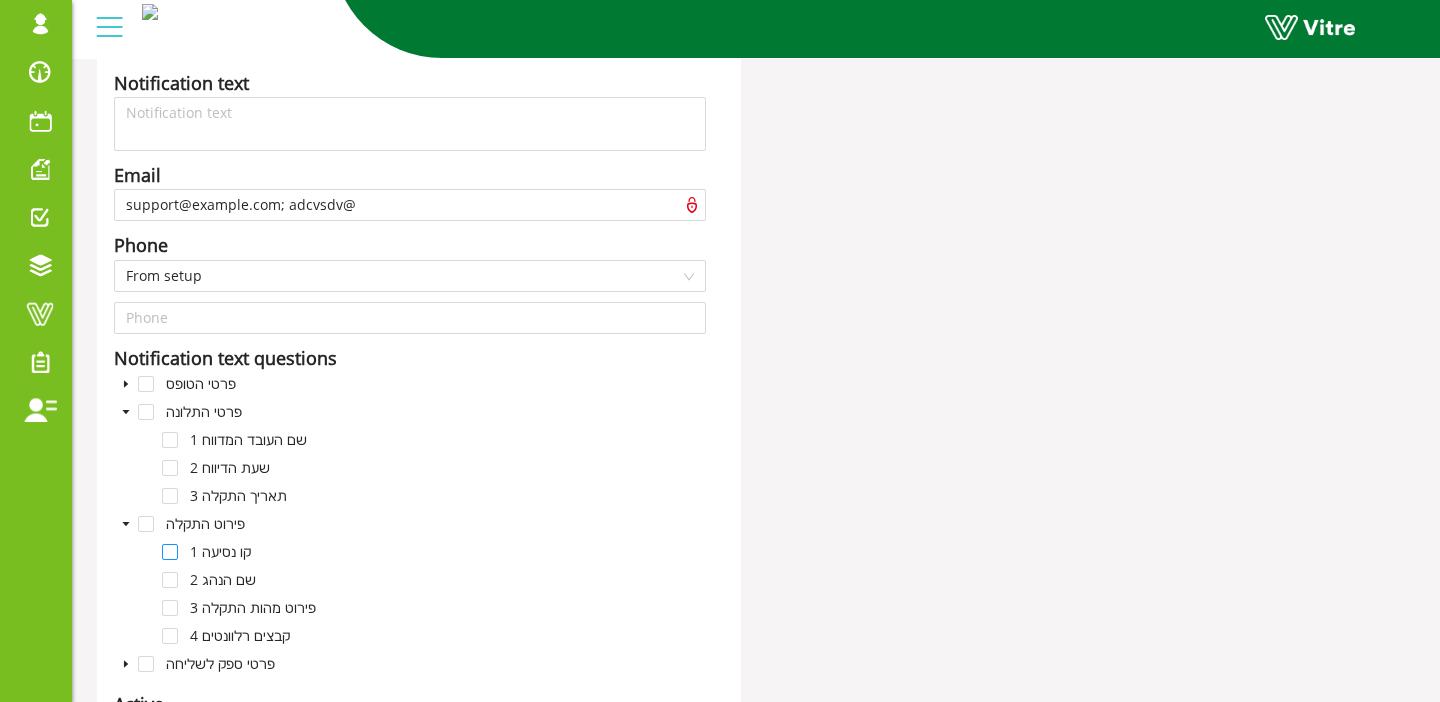 click at bounding box center (170, 552) 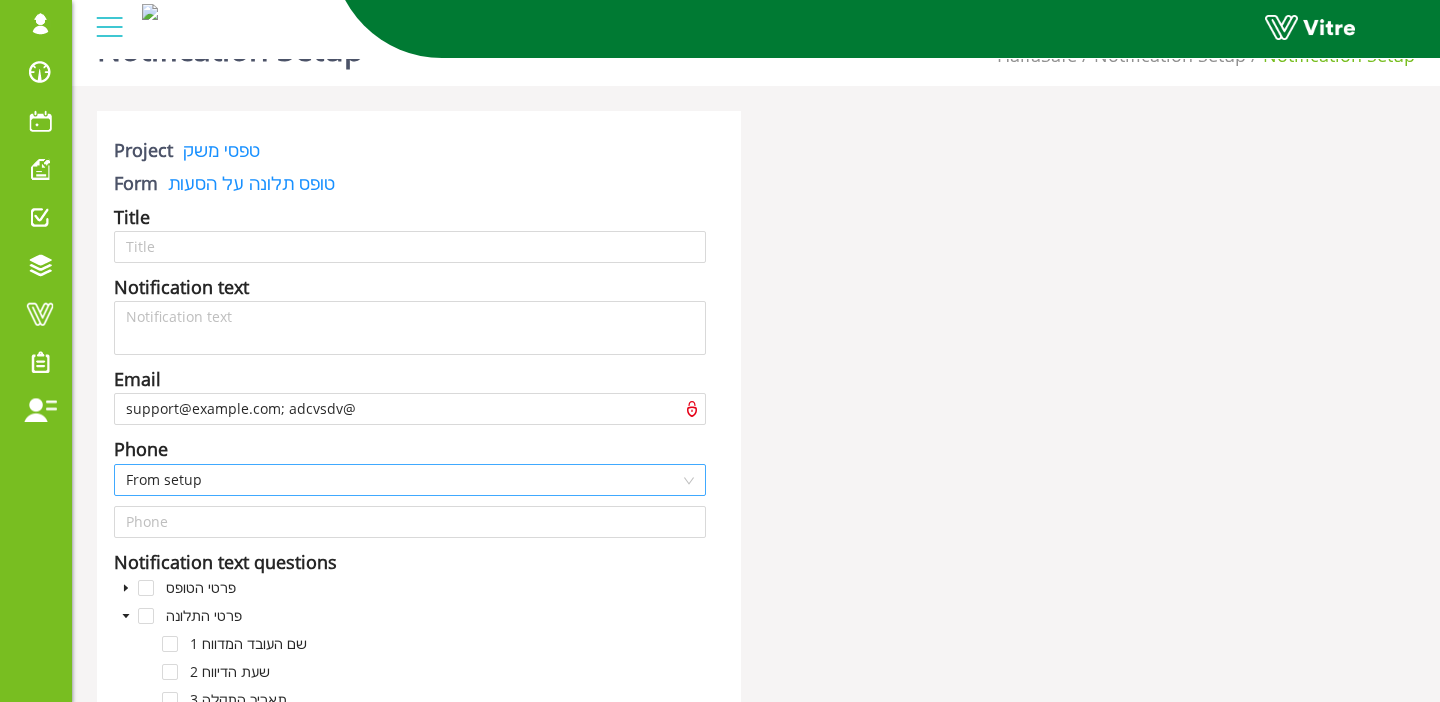 scroll, scrollTop: 47, scrollLeft: 0, axis: vertical 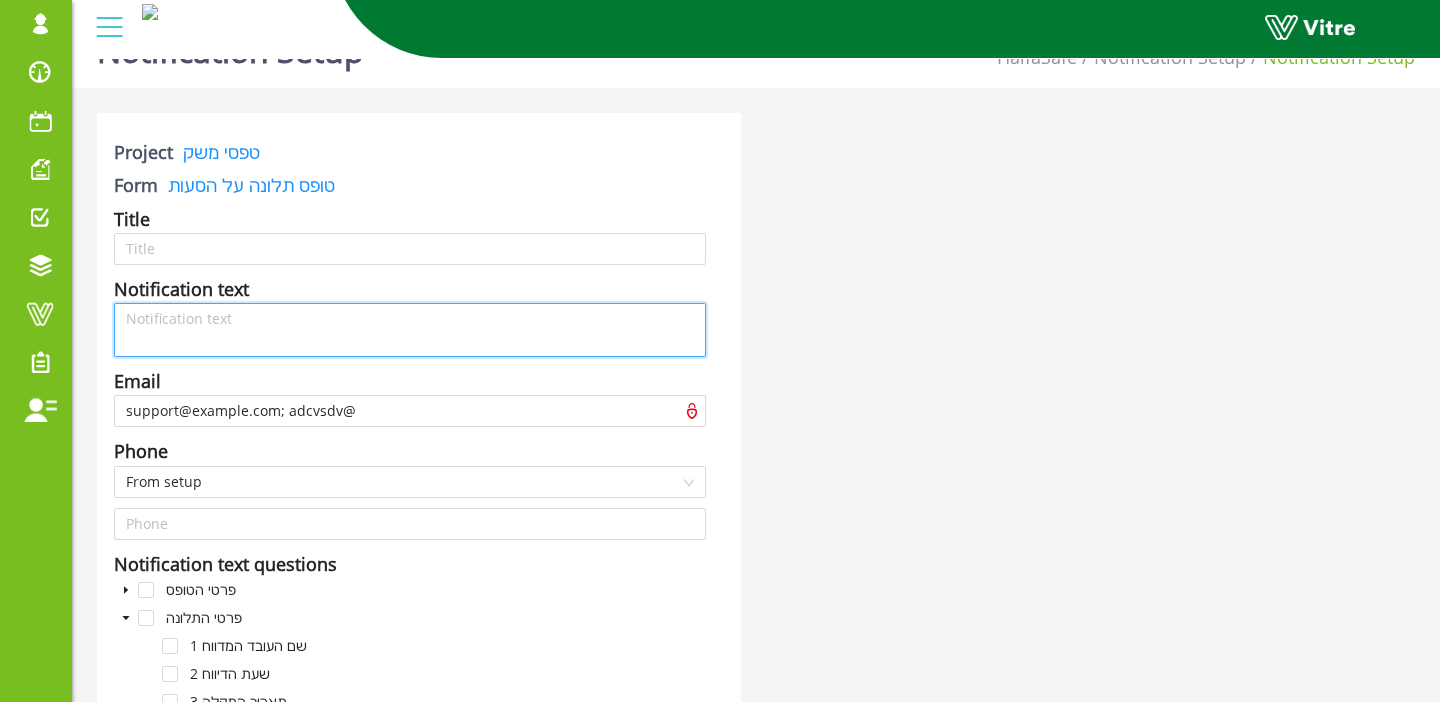 click at bounding box center (410, 330) 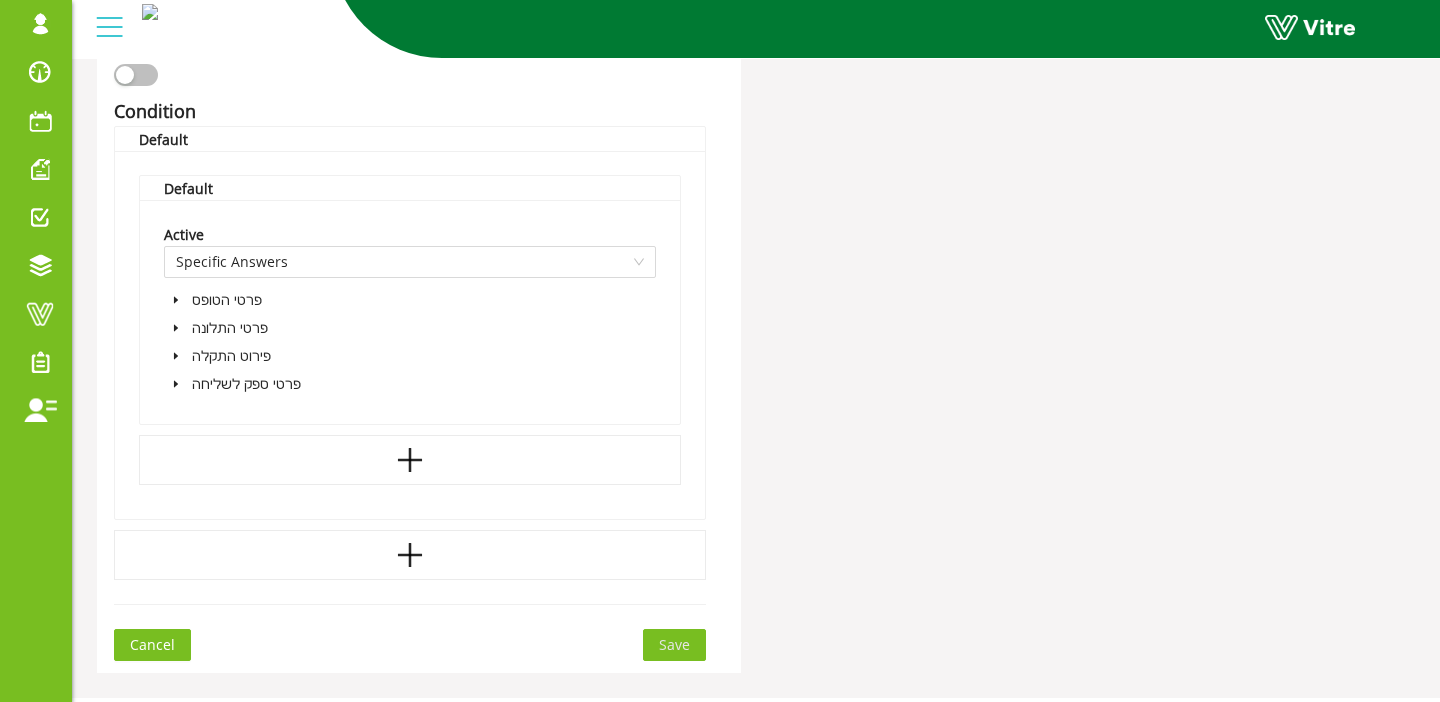 scroll, scrollTop: 1121, scrollLeft: 0, axis: vertical 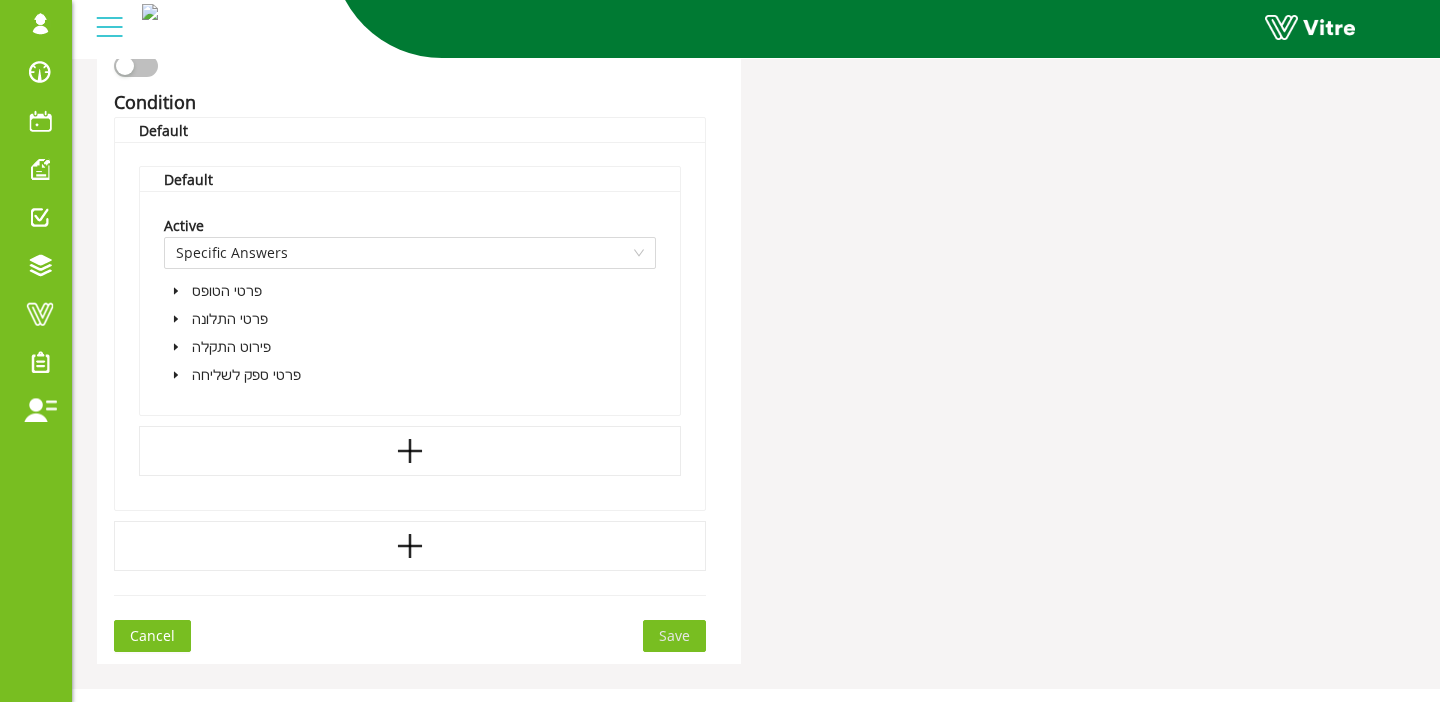click 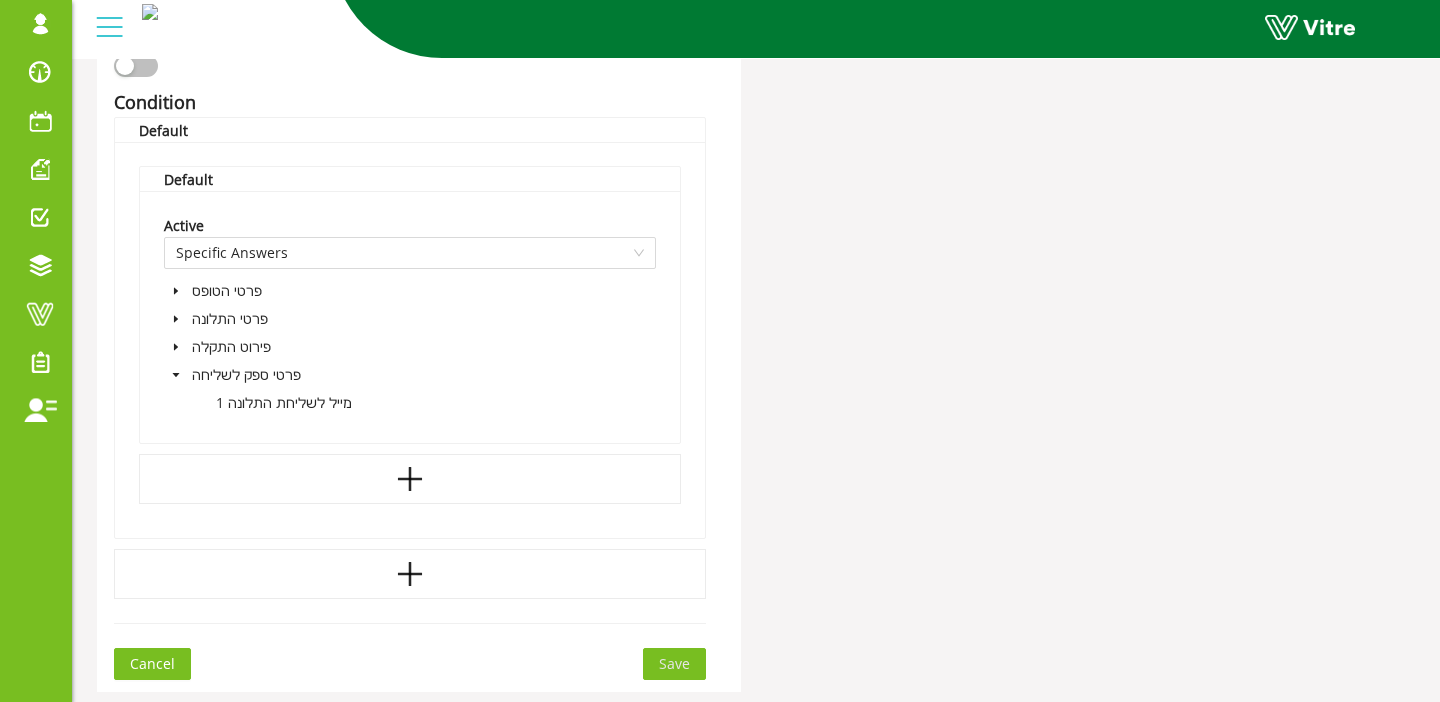 click 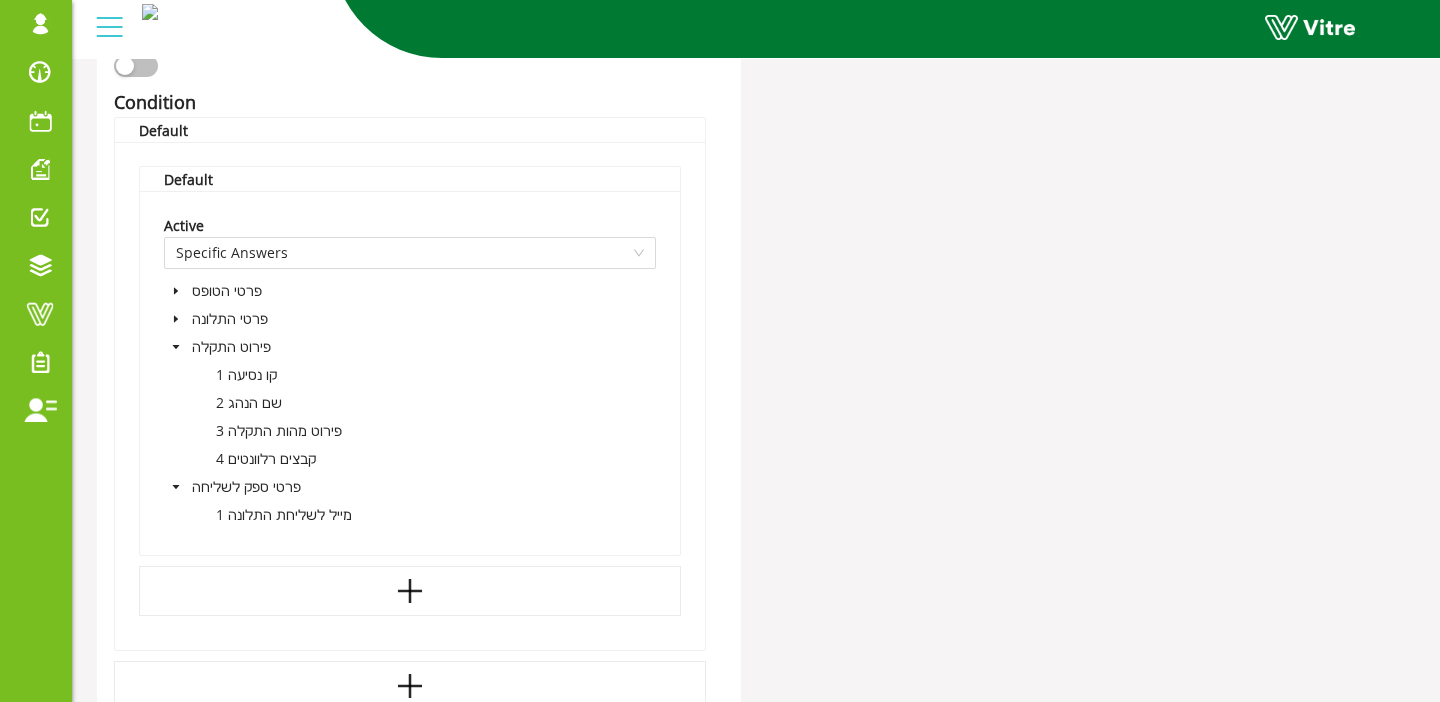 click at bounding box center (176, 319) 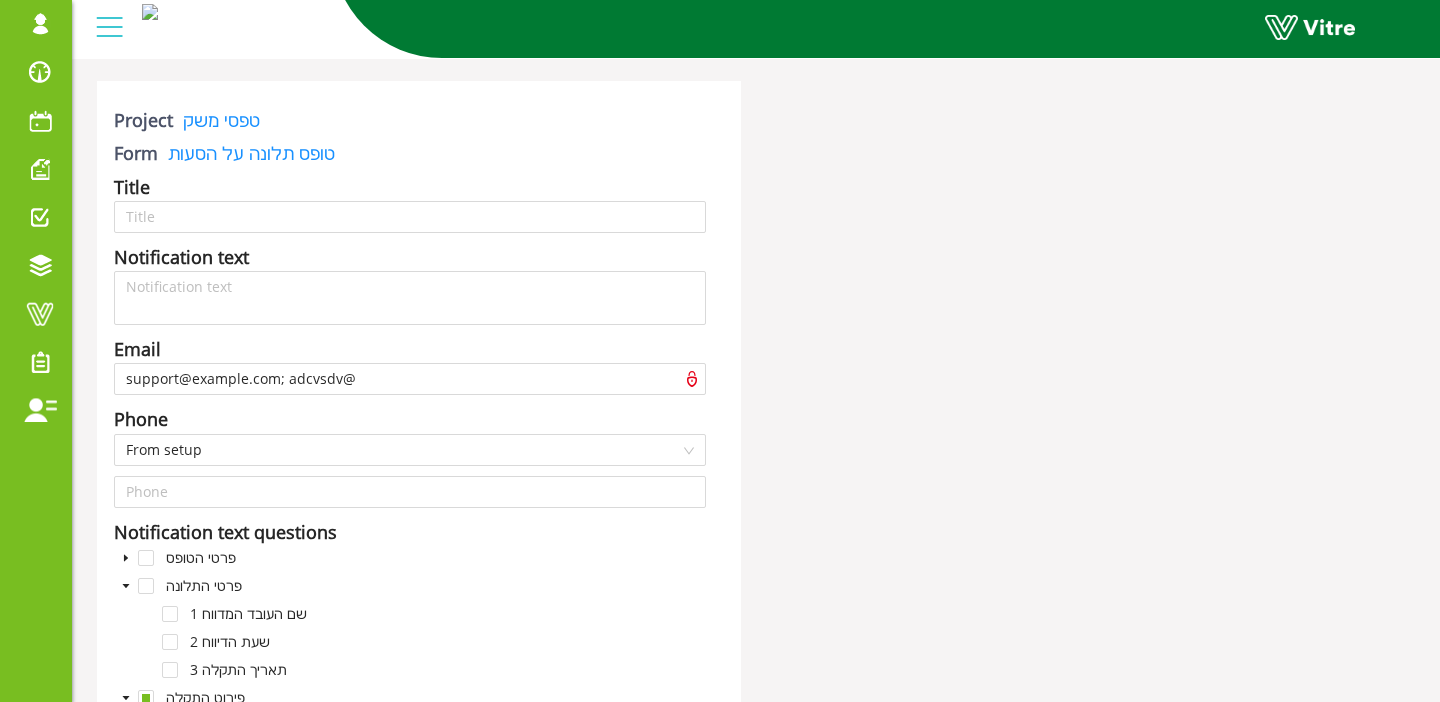 scroll, scrollTop: 0, scrollLeft: 0, axis: both 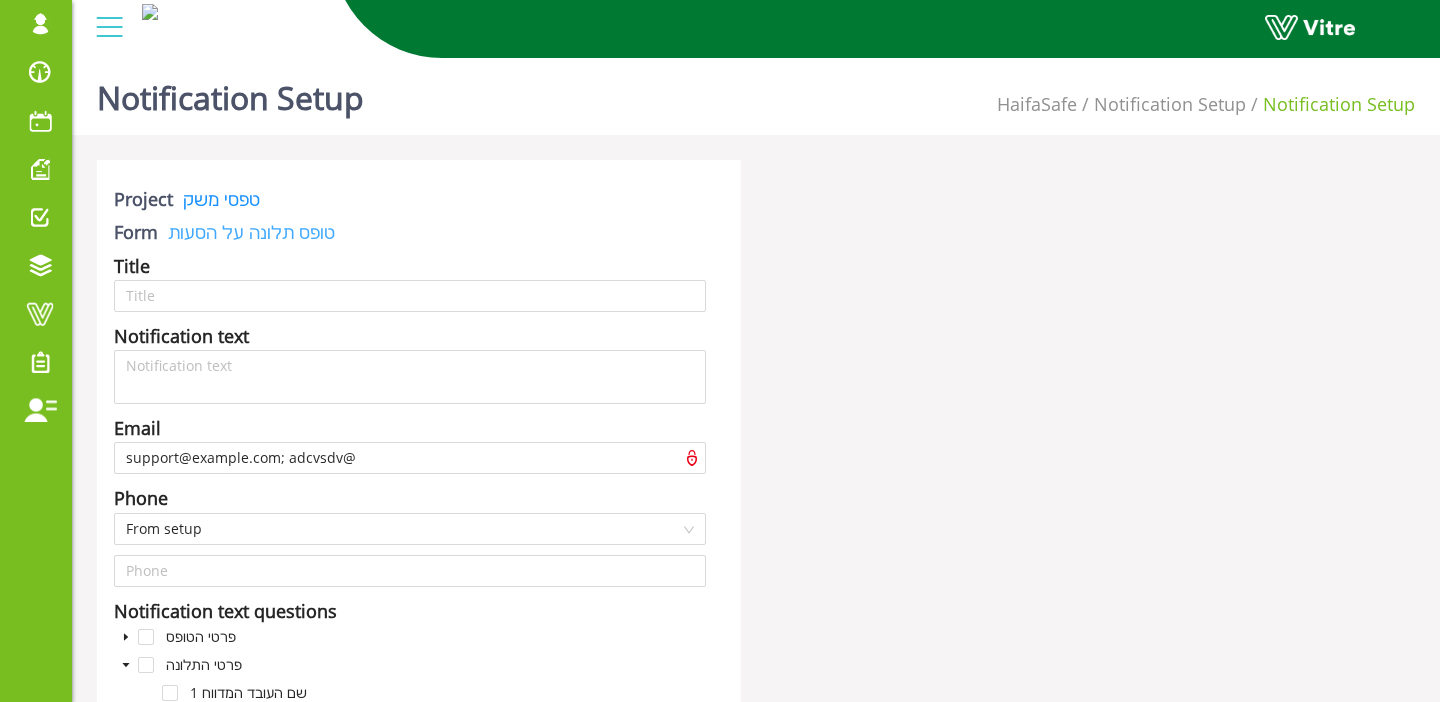 click on "טופס תלונה על הסעות" at bounding box center [246, 232] 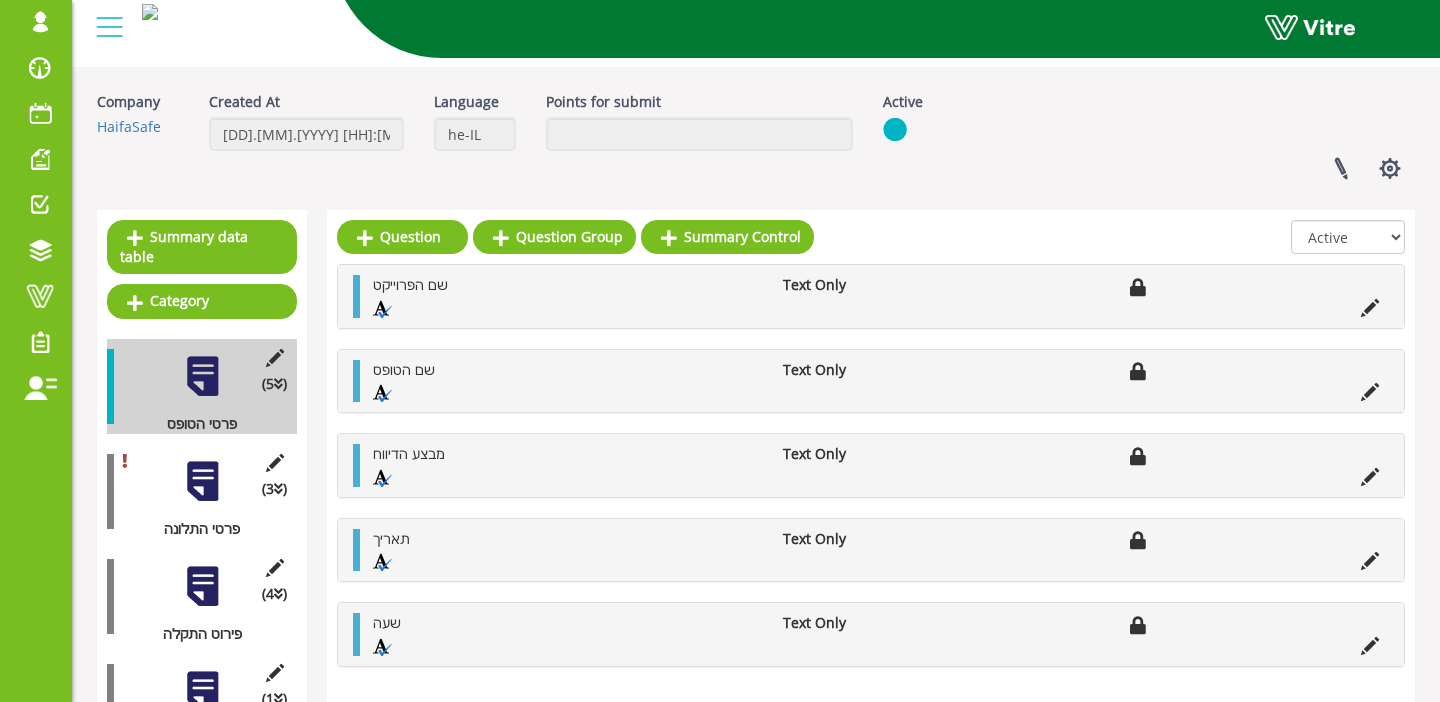 scroll, scrollTop: 63, scrollLeft: 0, axis: vertical 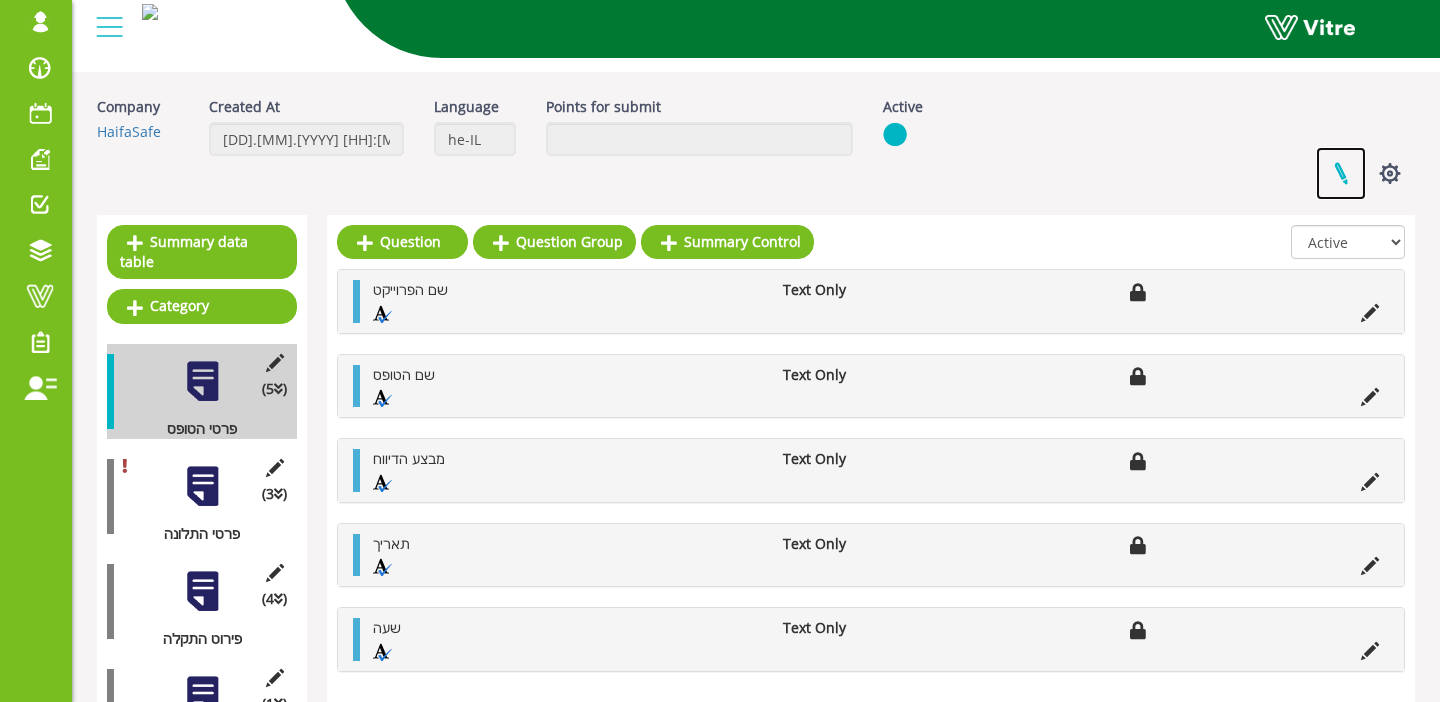 click at bounding box center (1341, 173) 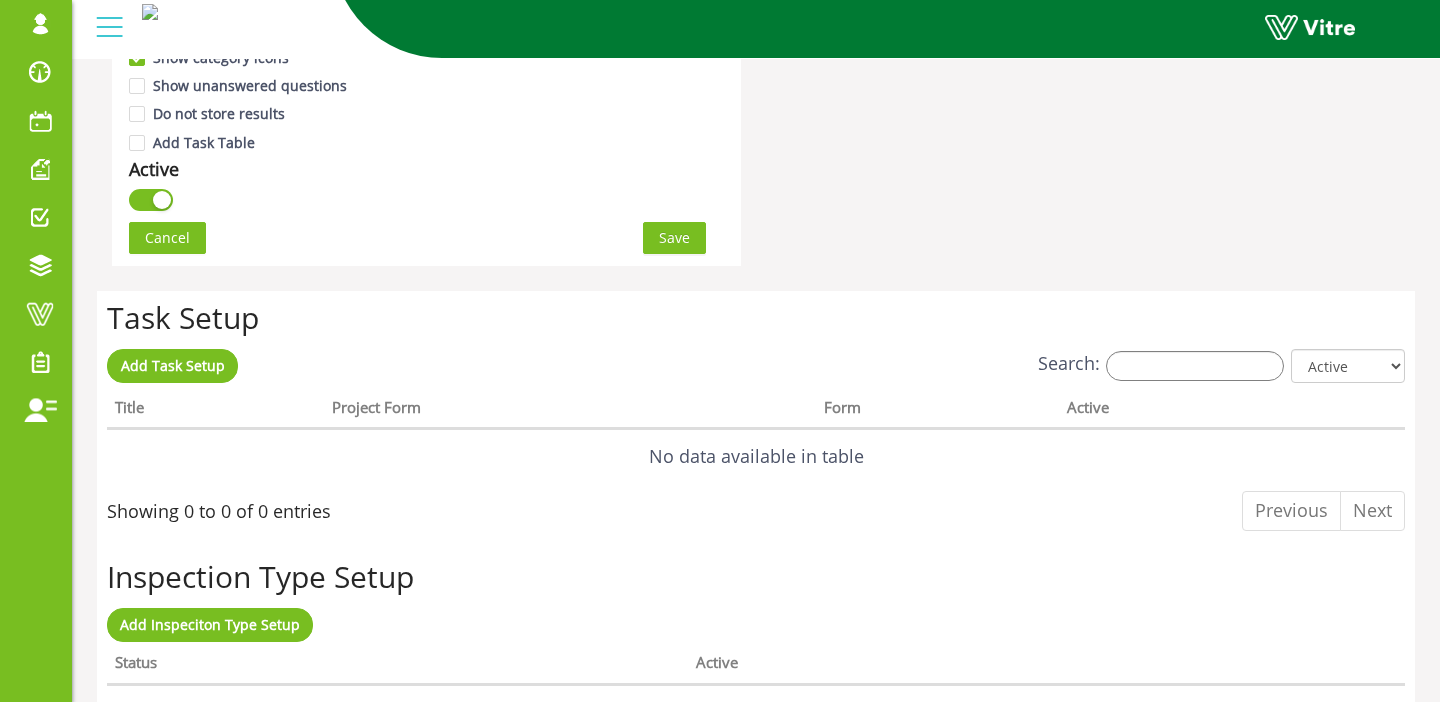 scroll, scrollTop: 1351, scrollLeft: 0, axis: vertical 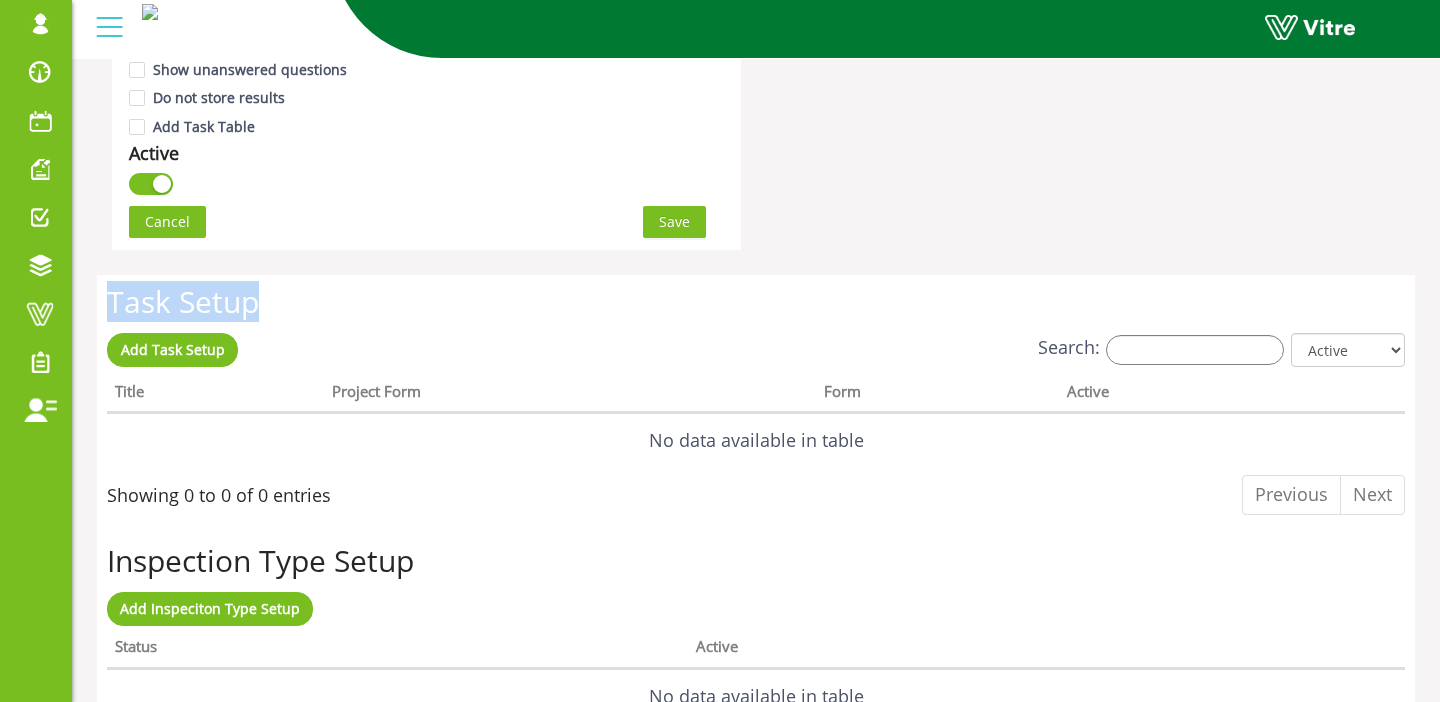 drag, startPoint x: 108, startPoint y: 294, endPoint x: 263, endPoint y: 301, distance: 155.15799 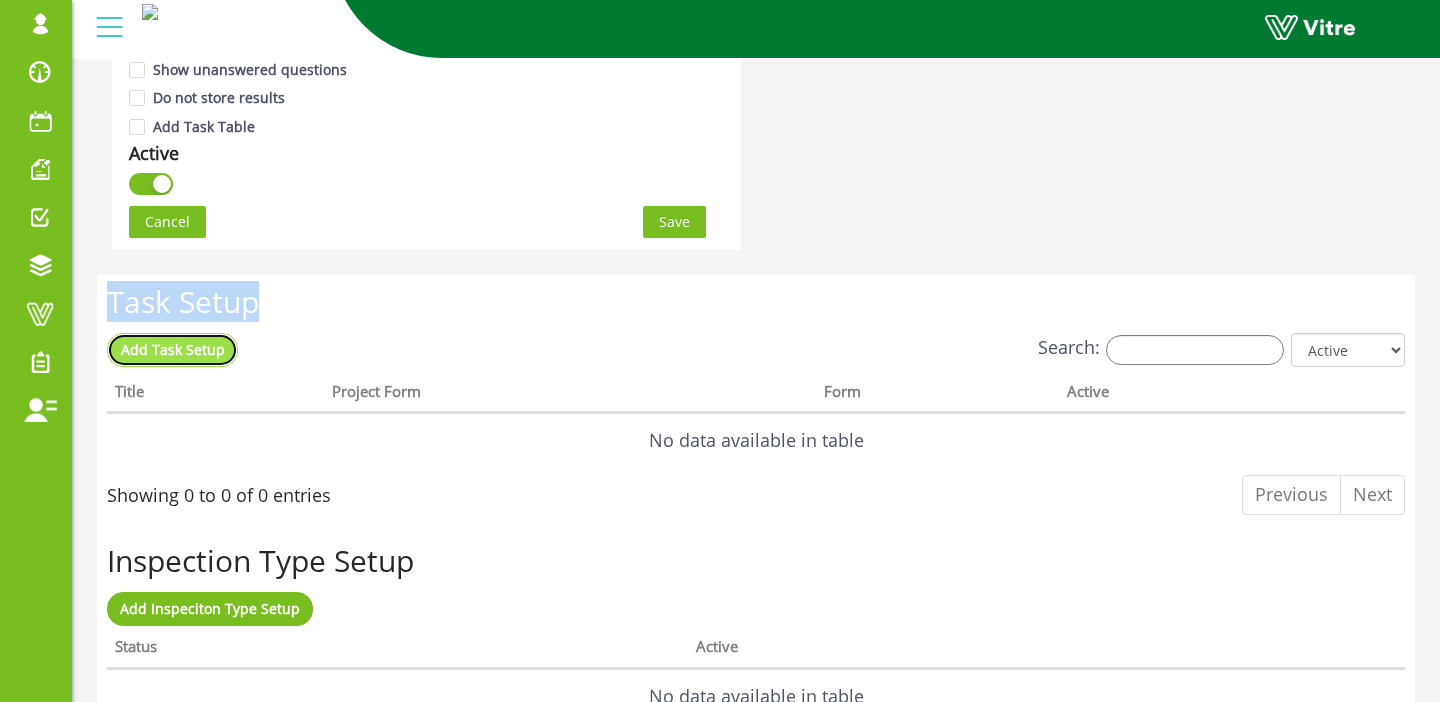 click on "Add Task Setup" at bounding box center [173, 349] 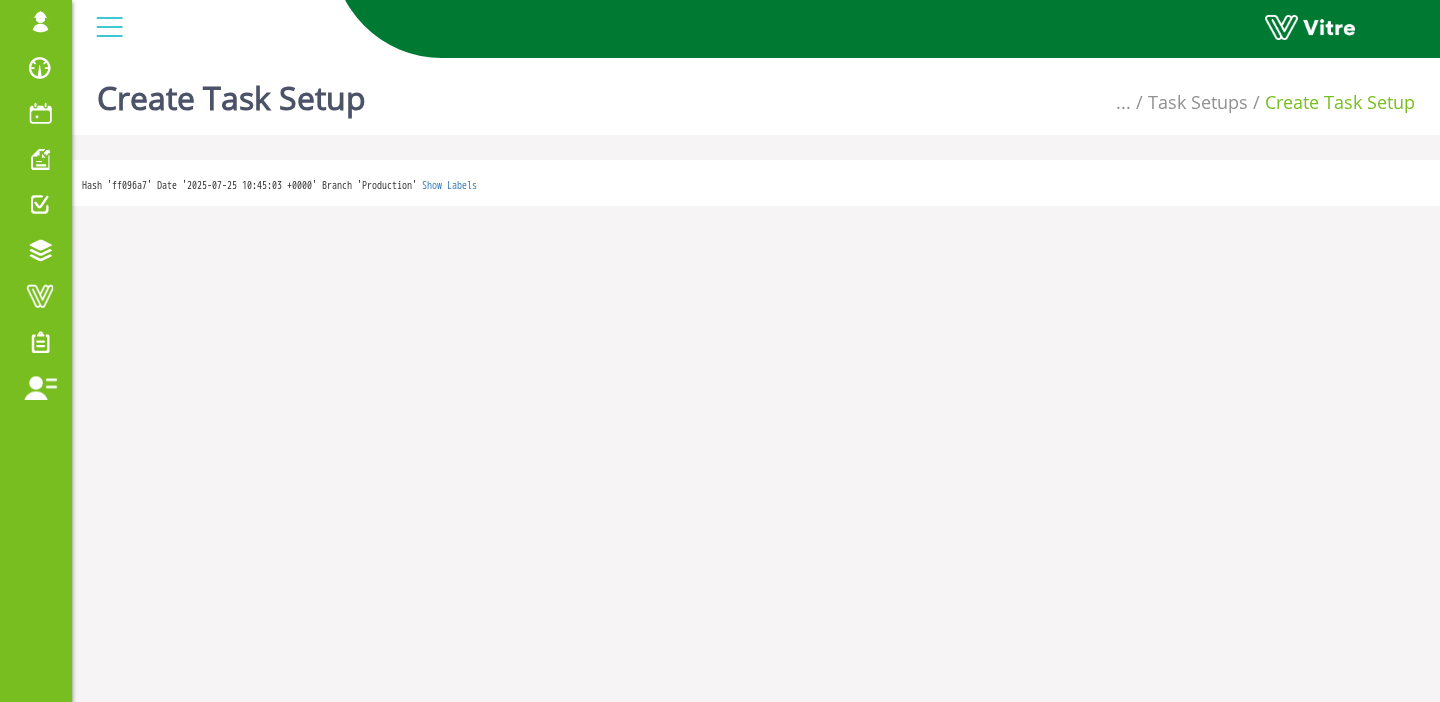 scroll, scrollTop: 0, scrollLeft: 0, axis: both 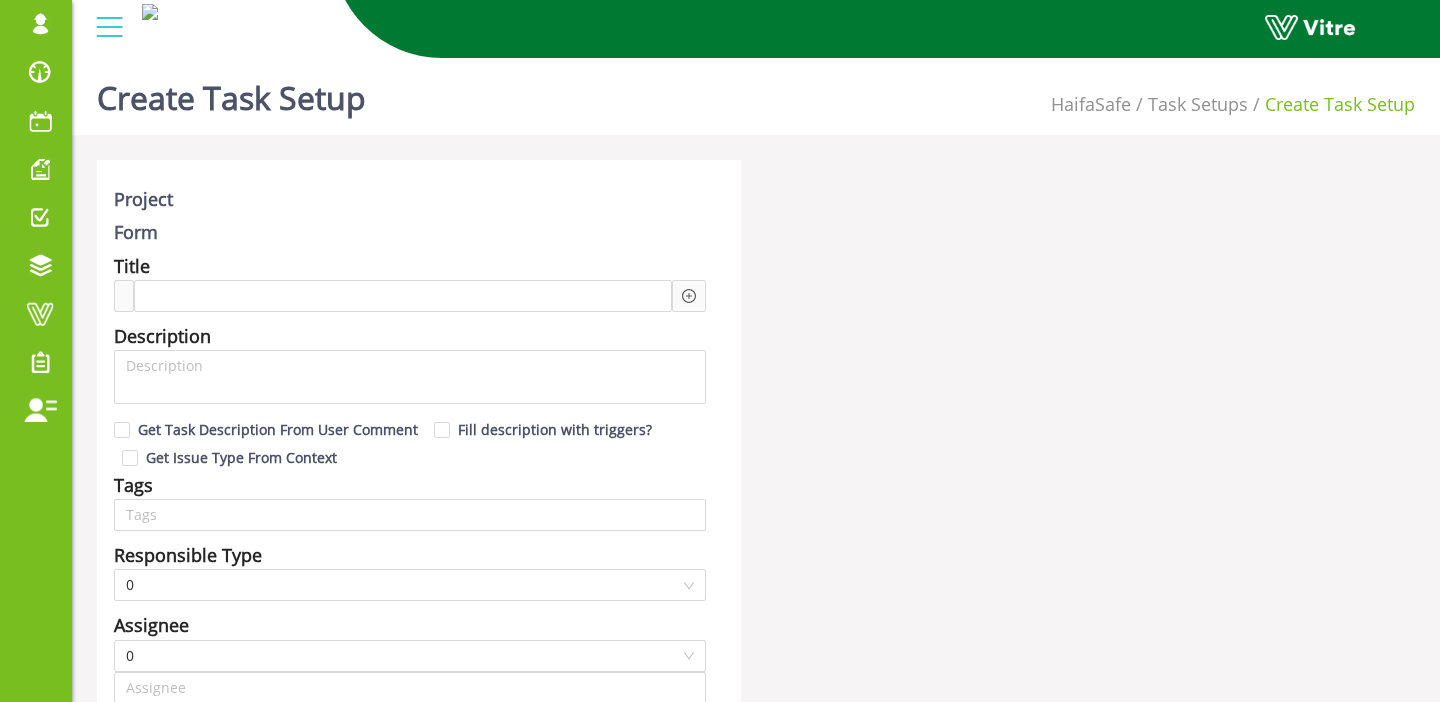 type on "[FIRST] [LAST] SU" 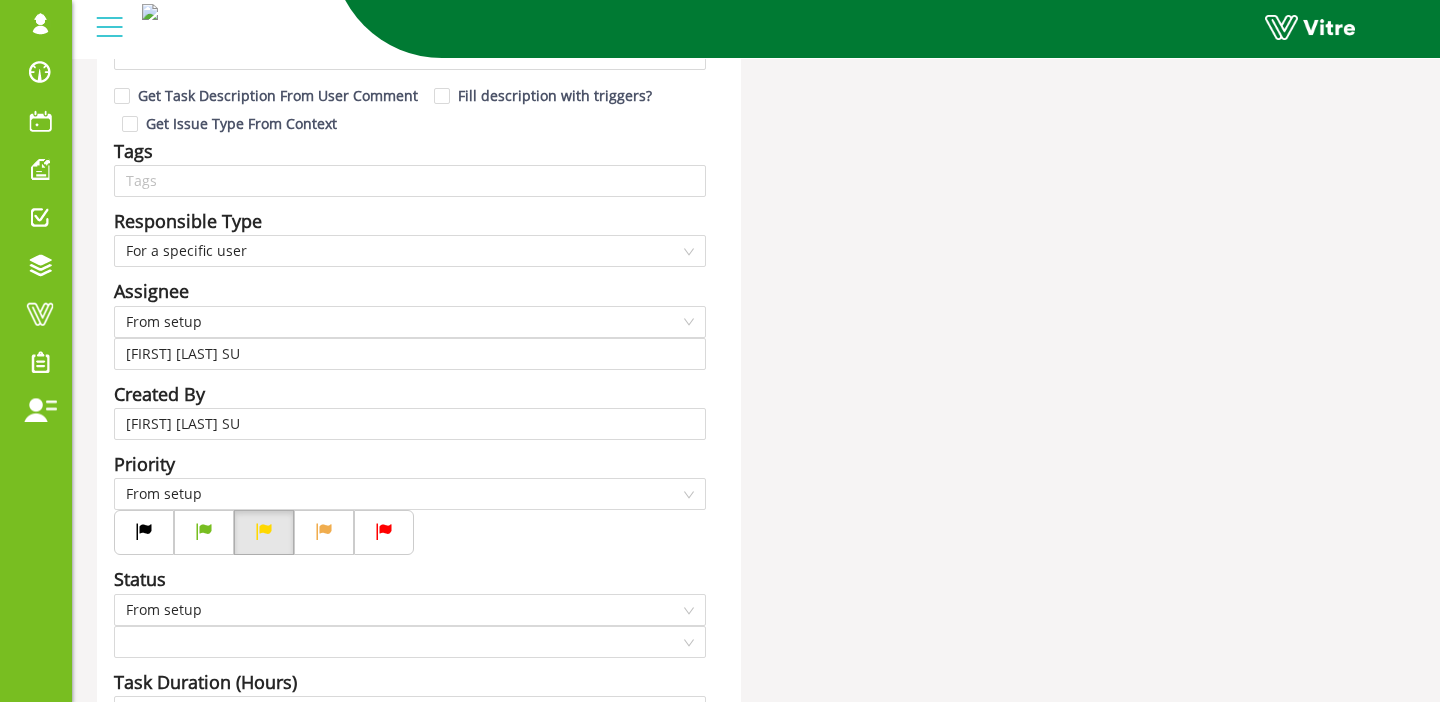 scroll, scrollTop: 337, scrollLeft: 0, axis: vertical 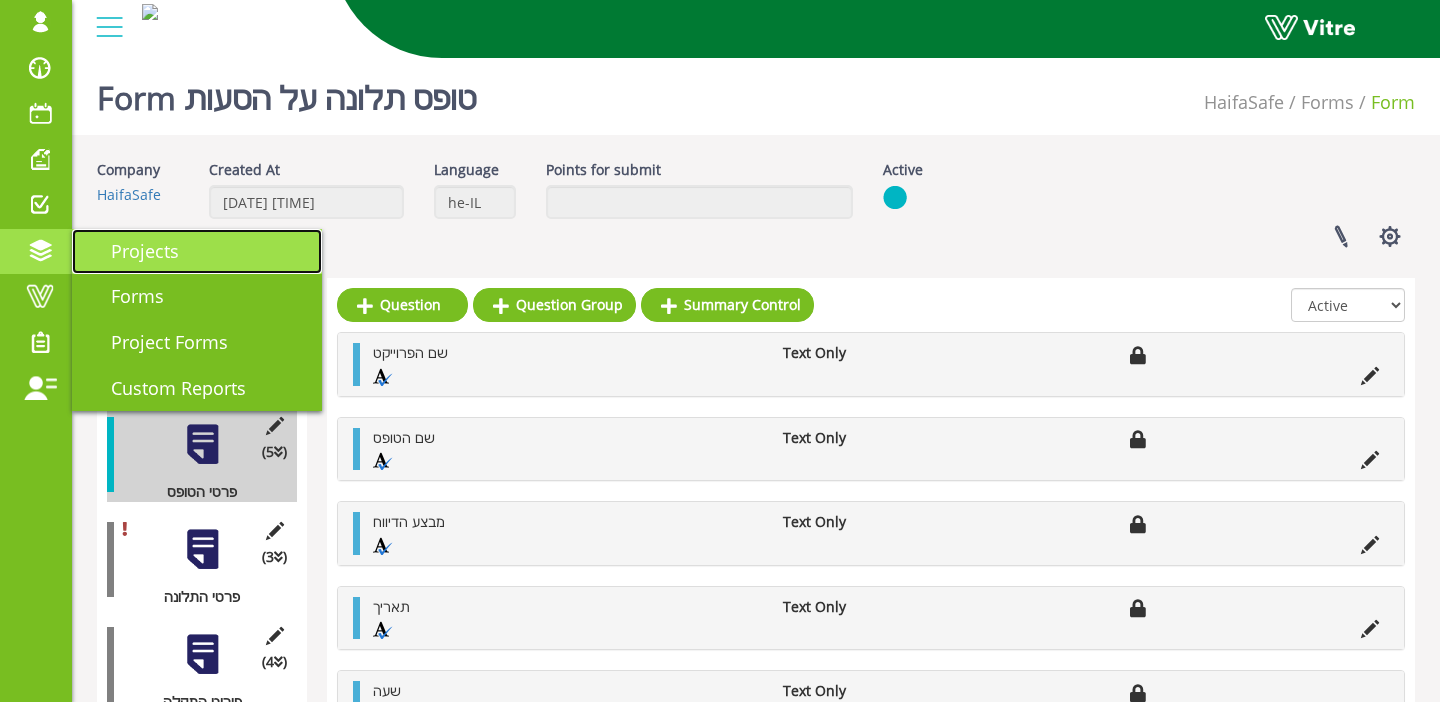 click on "Projects" at bounding box center [133, 251] 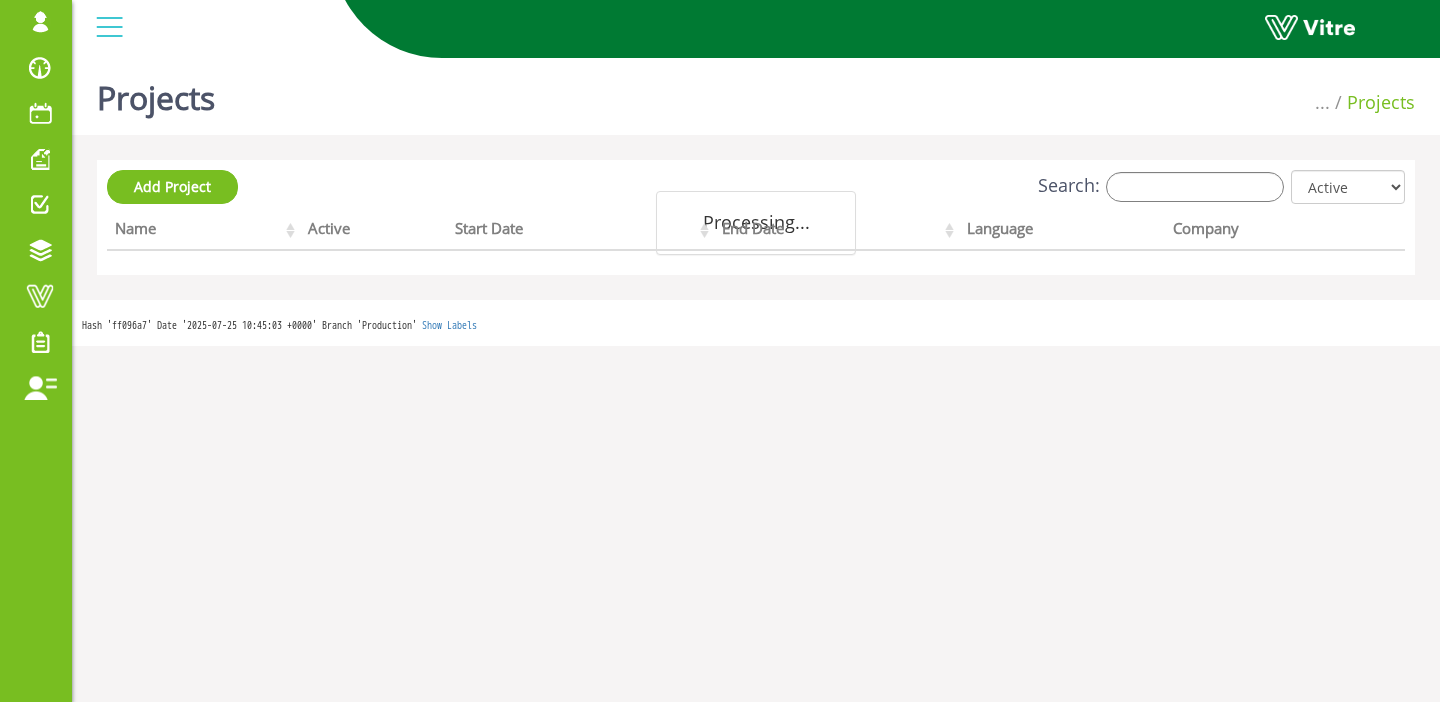 scroll, scrollTop: 0, scrollLeft: 0, axis: both 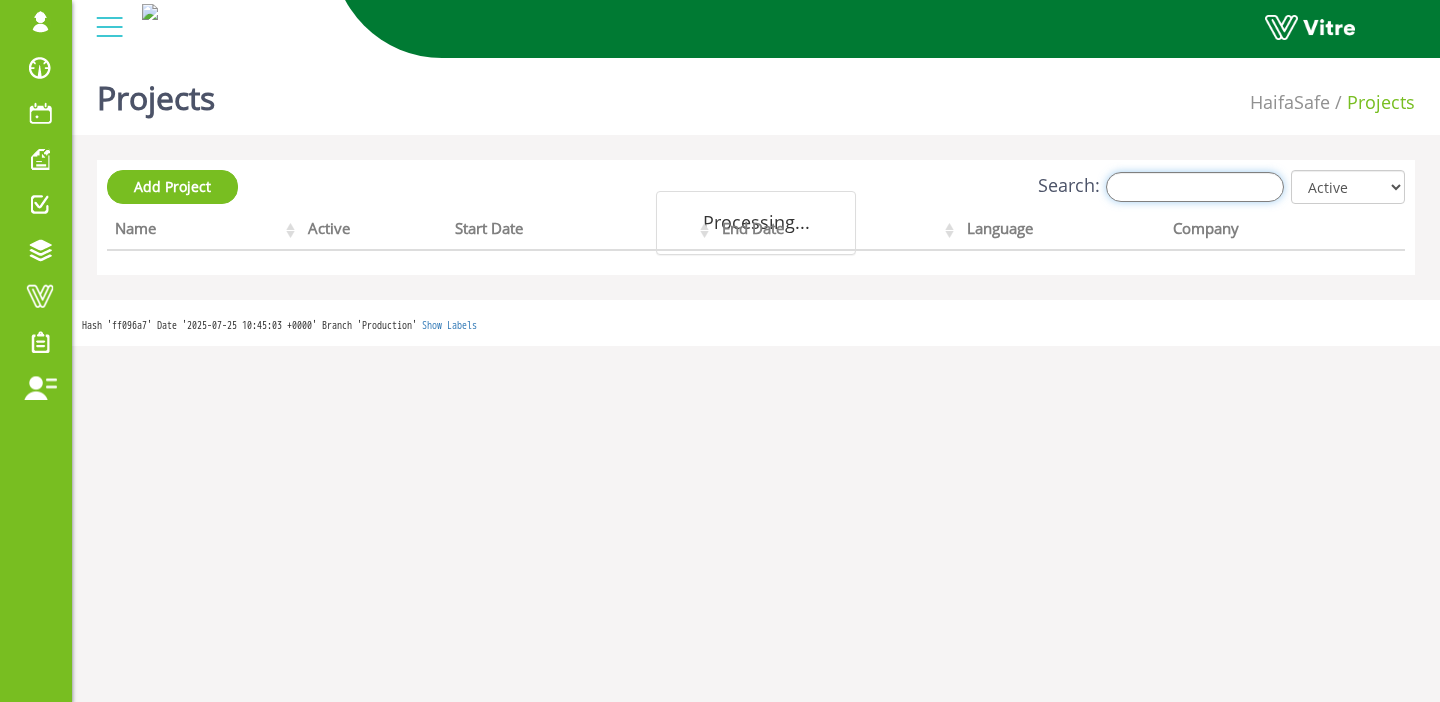 click on "Search:" at bounding box center (1195, 187) 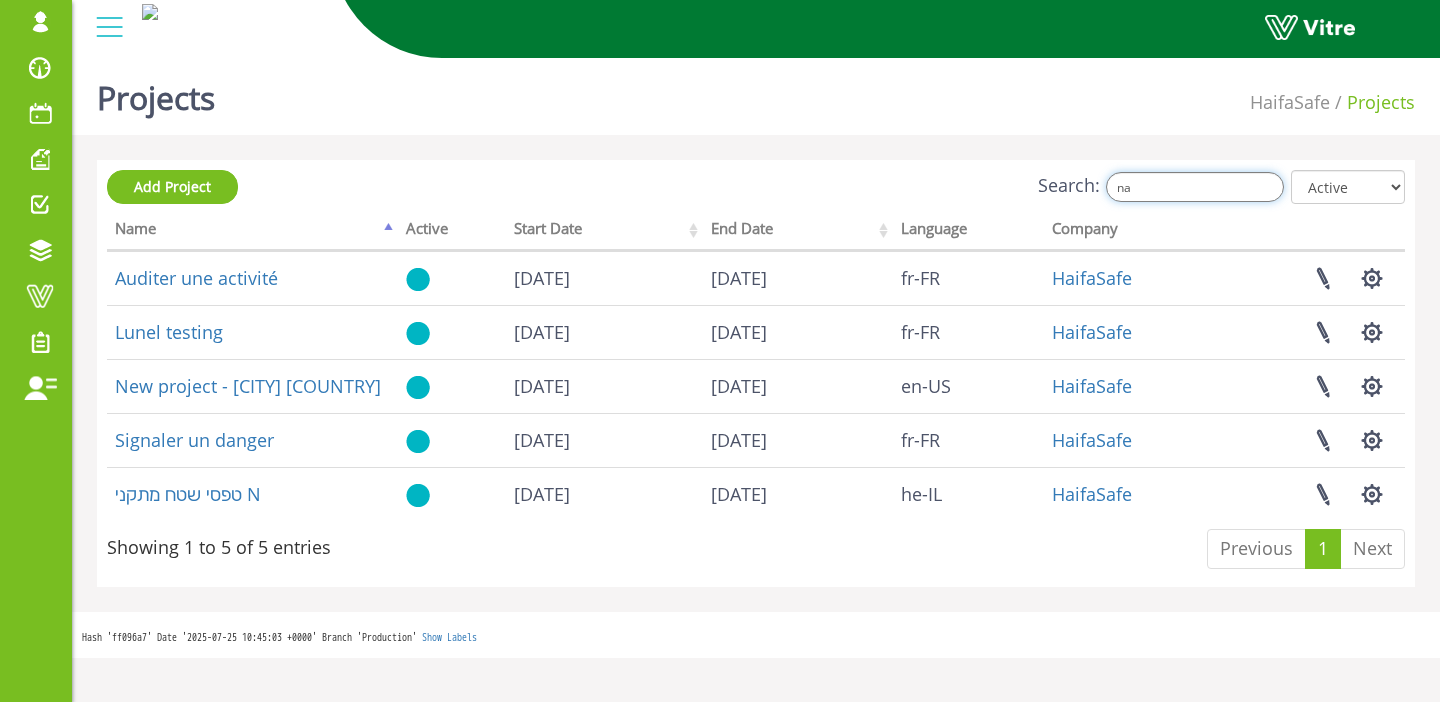 type on "n" 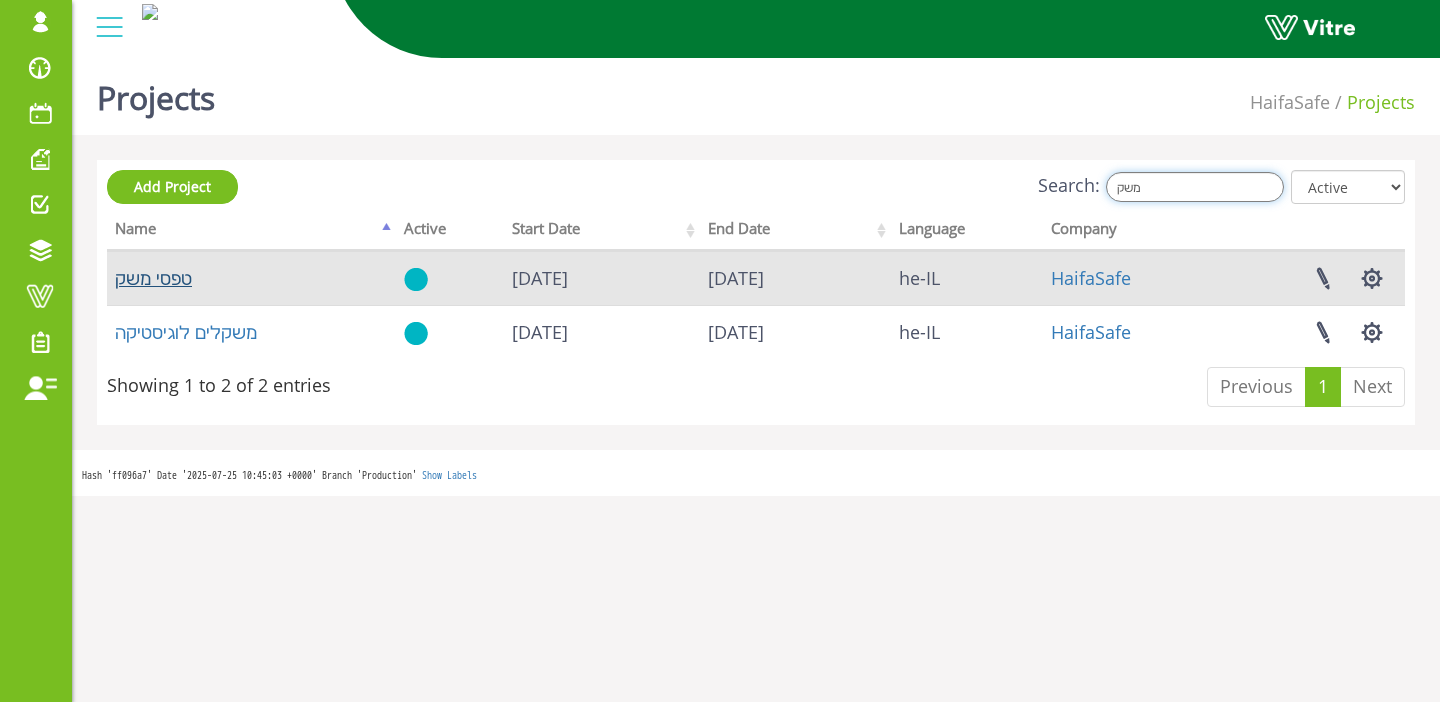 type on "משק" 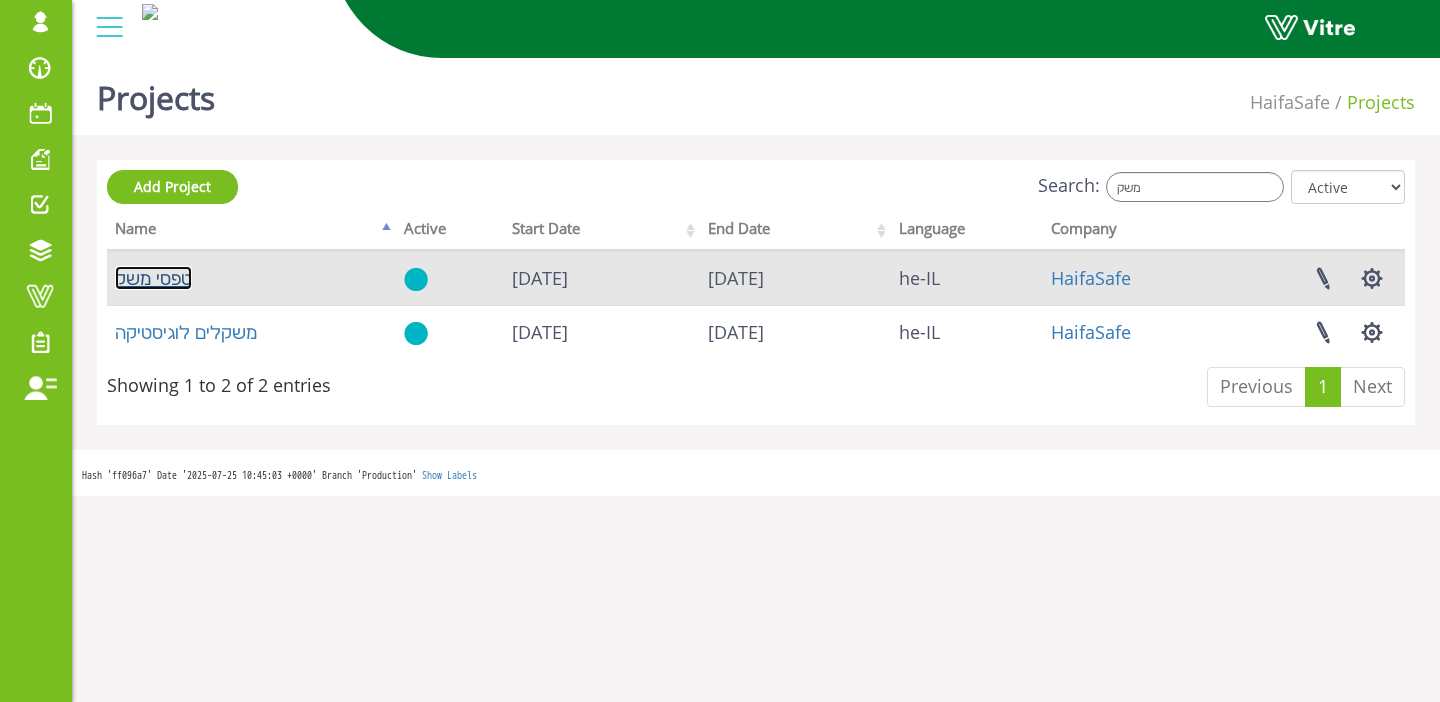 click on "טפסי משק" at bounding box center [153, 278] 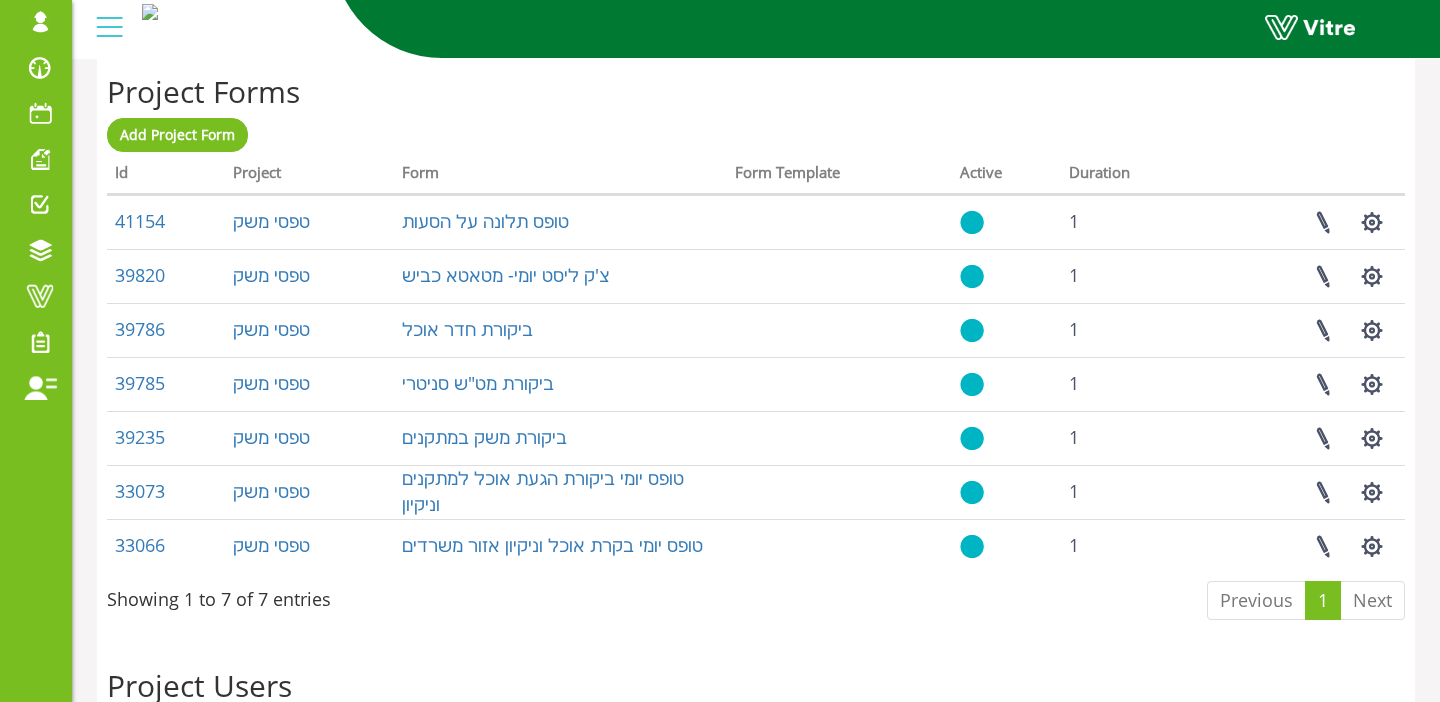 scroll, scrollTop: 819, scrollLeft: 0, axis: vertical 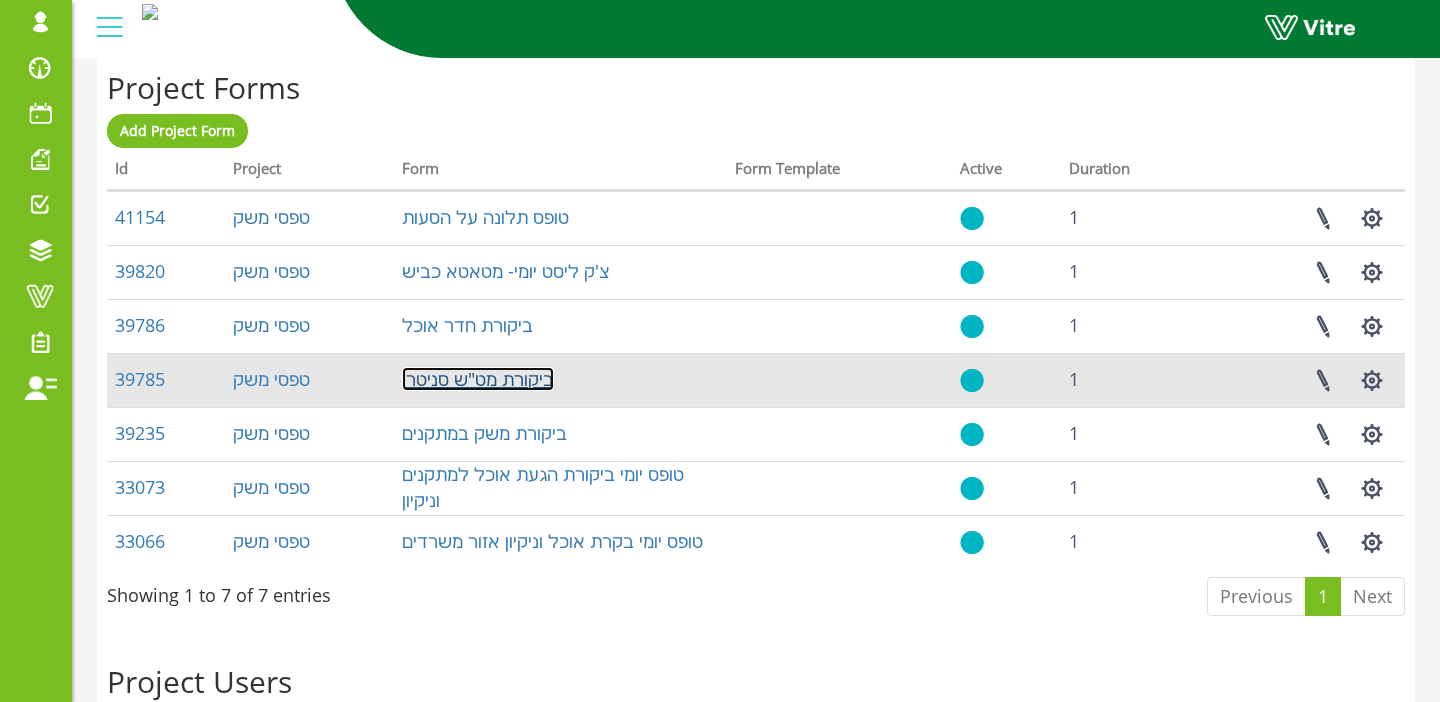 click on "ביקורת מט"ש סניטרי" at bounding box center [478, 379] 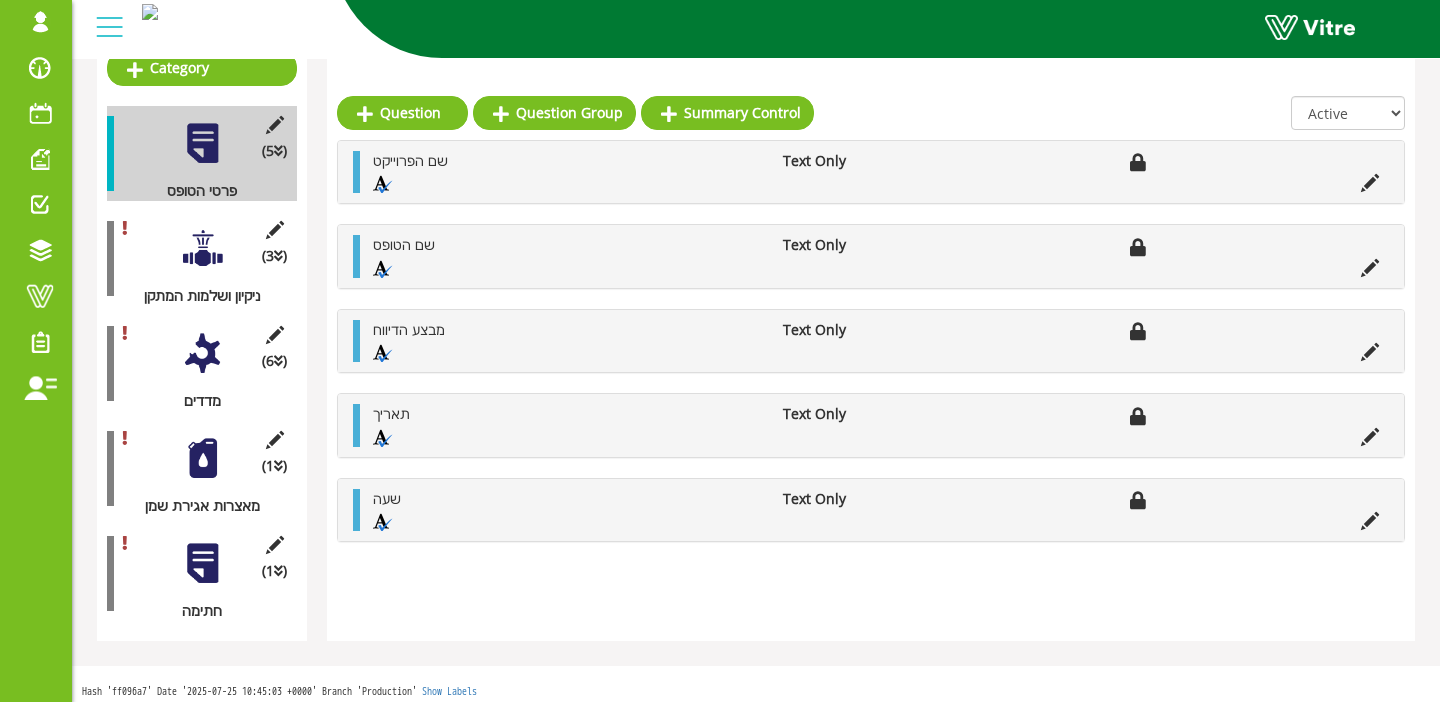 scroll, scrollTop: 311, scrollLeft: 0, axis: vertical 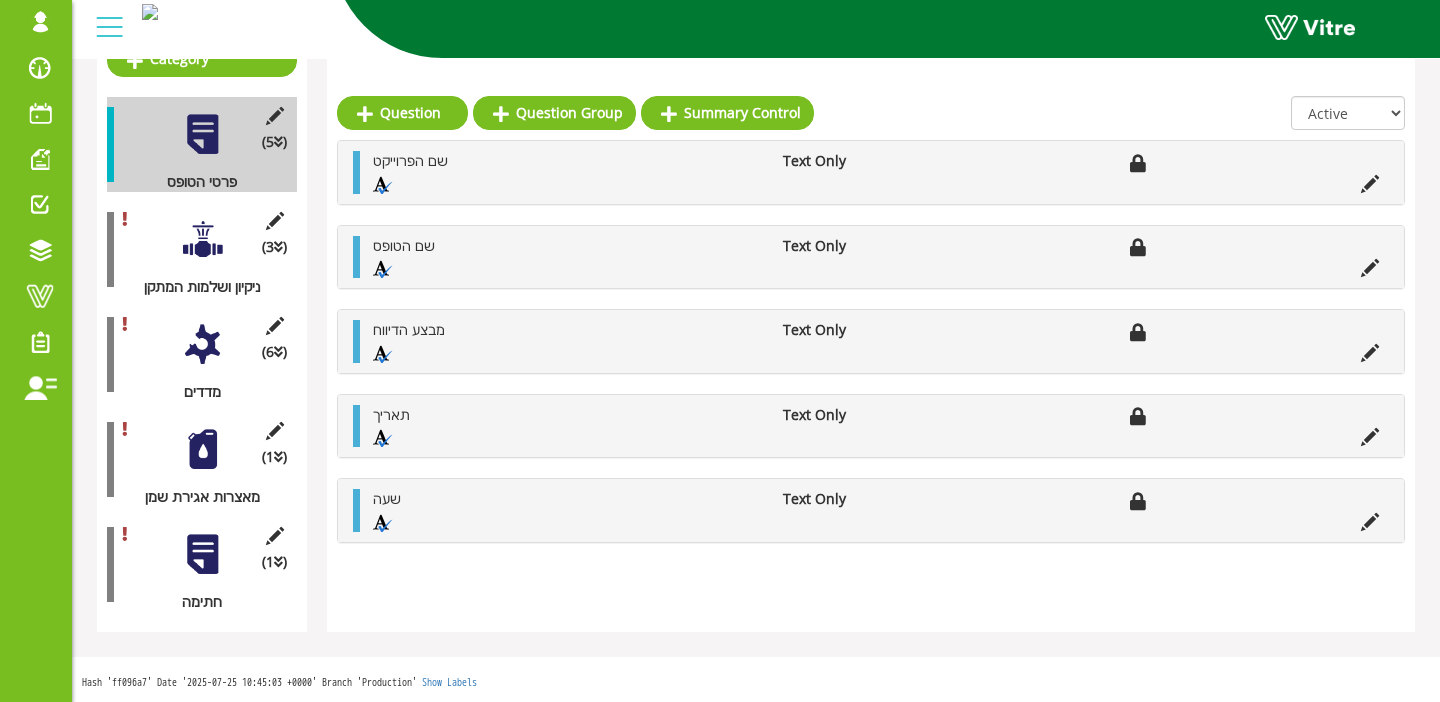 click at bounding box center (202, 239) 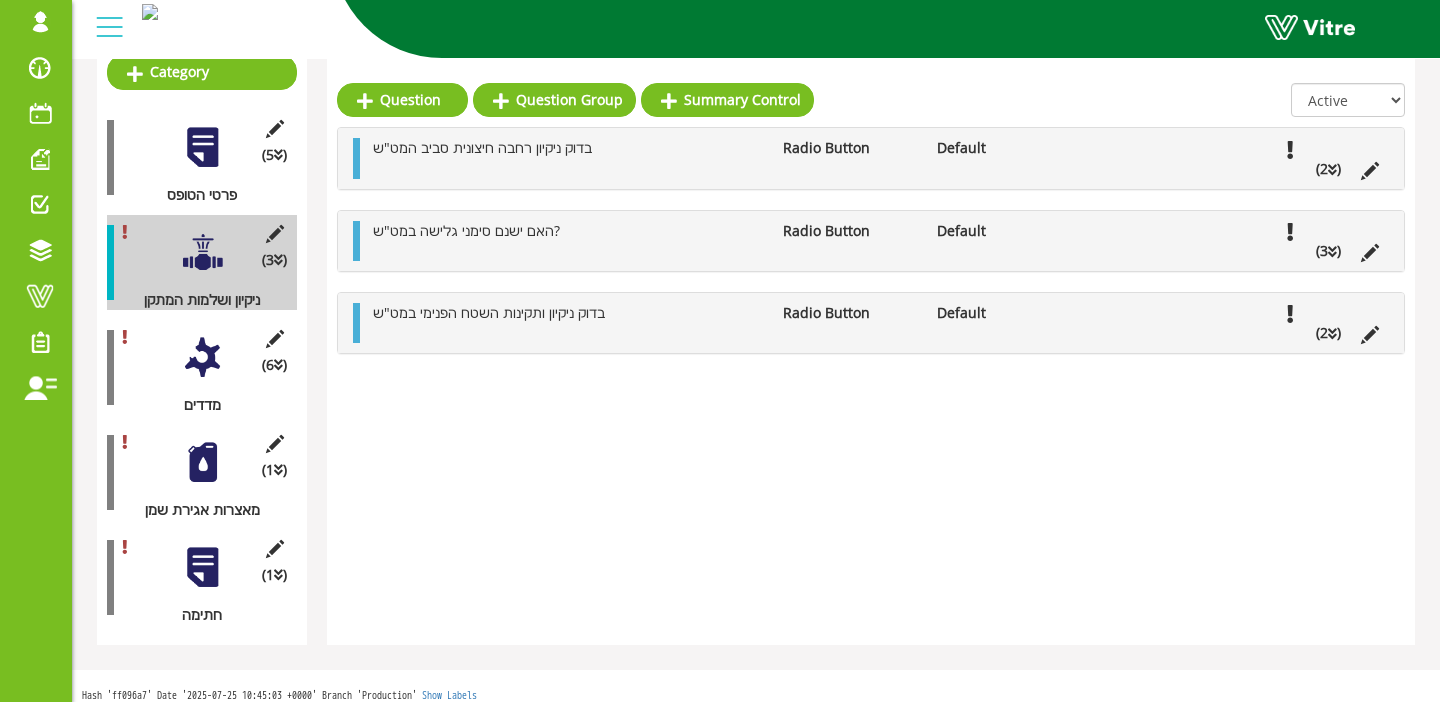 scroll, scrollTop: 0, scrollLeft: 0, axis: both 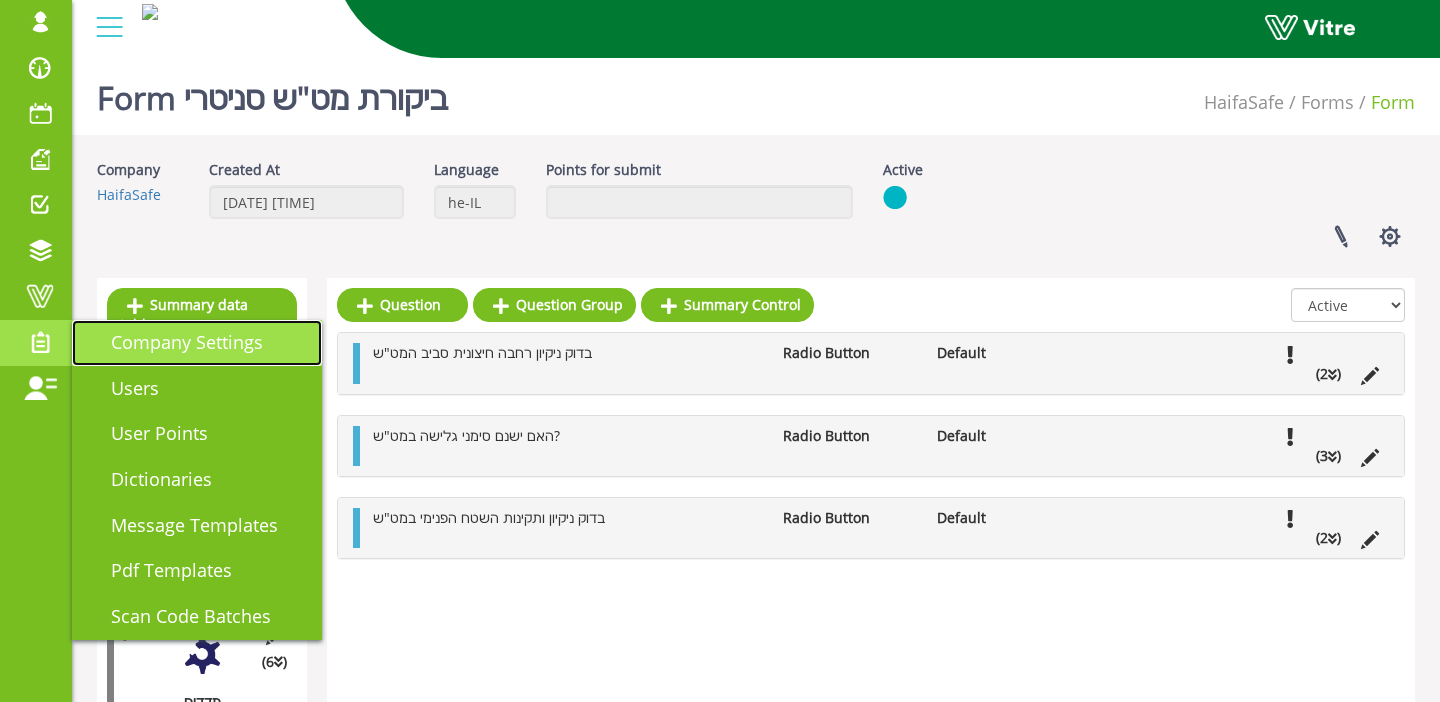 click on "Company Settings" at bounding box center (175, 342) 